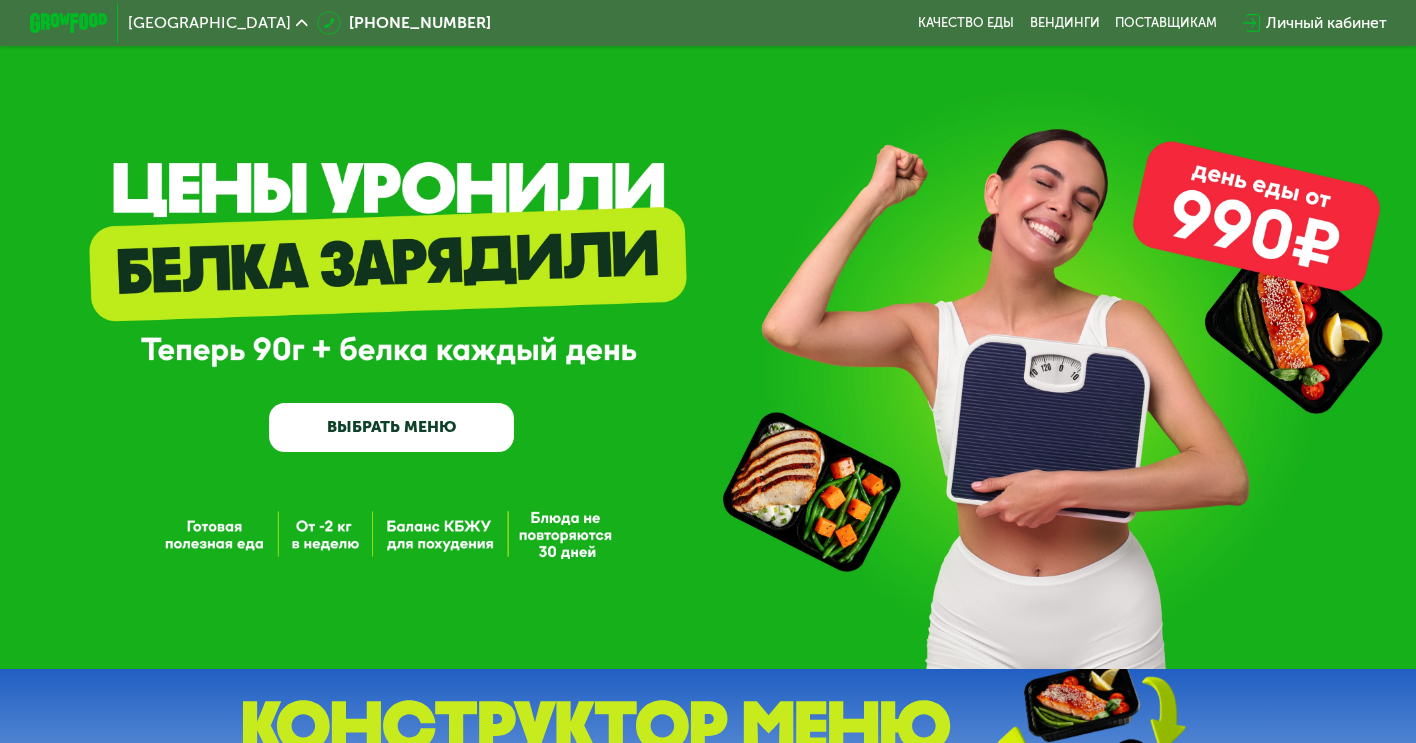 scroll, scrollTop: 0, scrollLeft: 0, axis: both 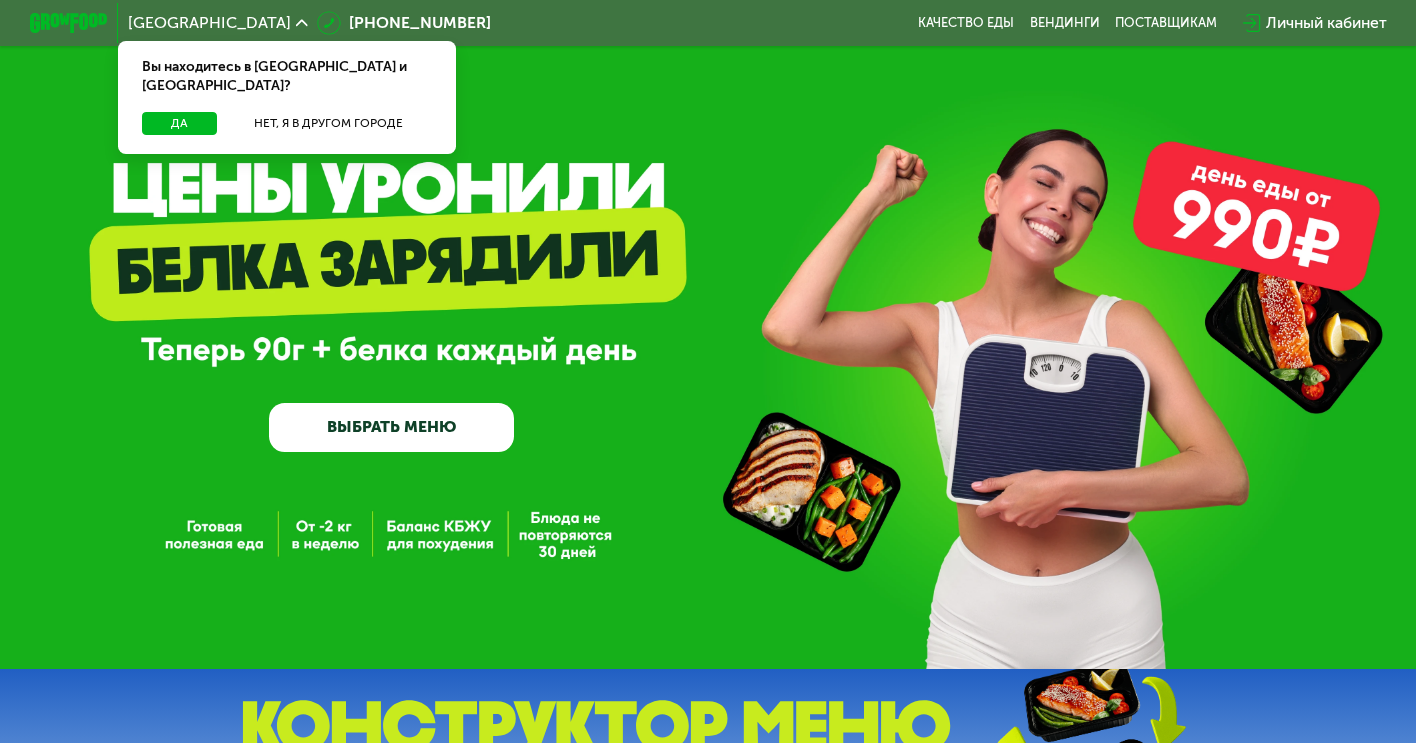 click on "Личный кабинет" at bounding box center (1326, 23) 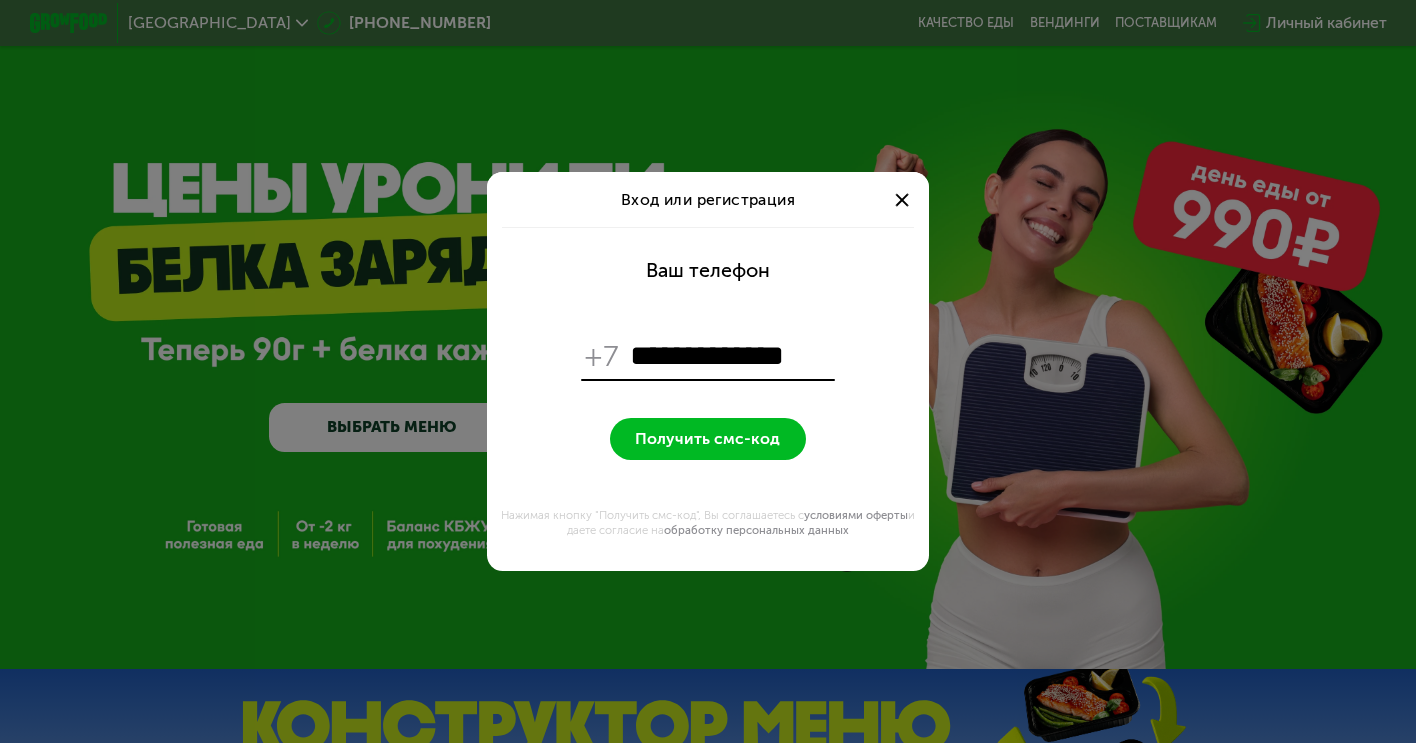 type on "**********" 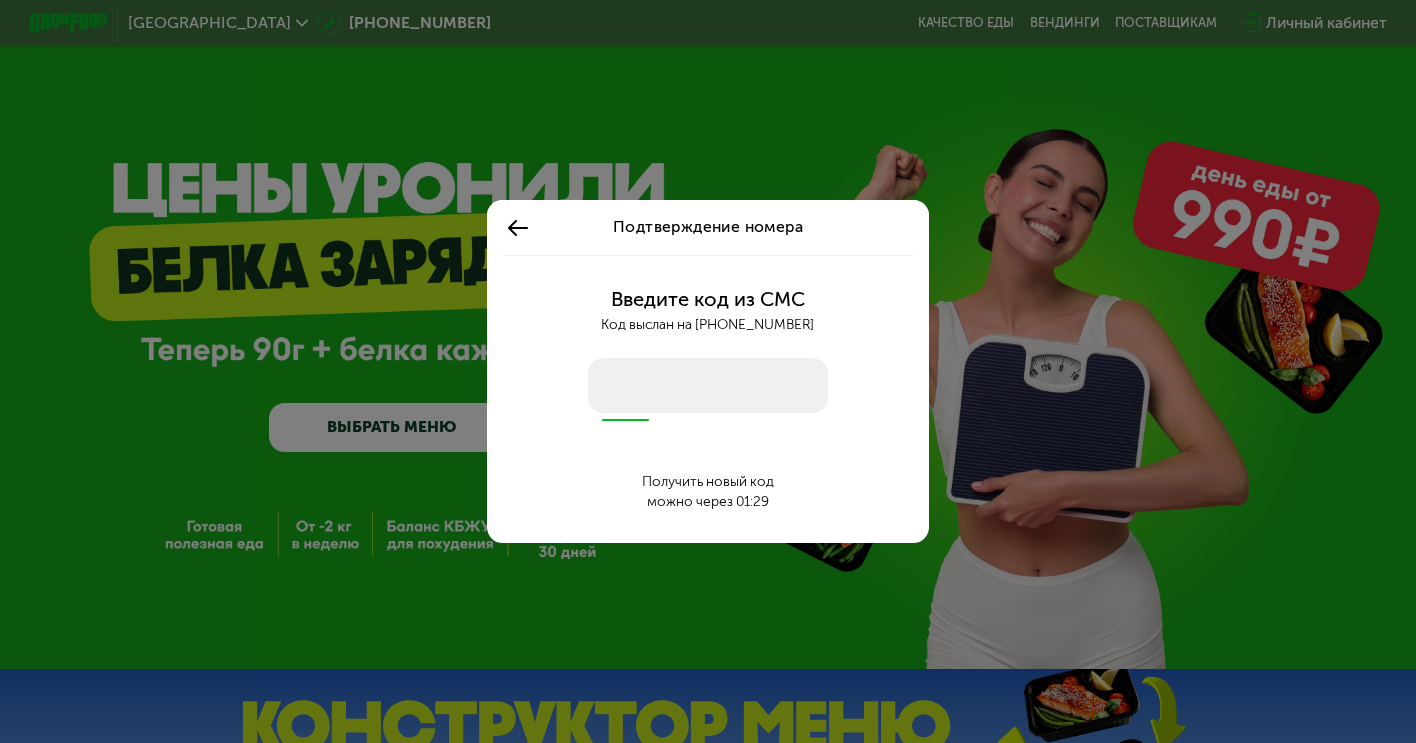 click at bounding box center [708, 385] 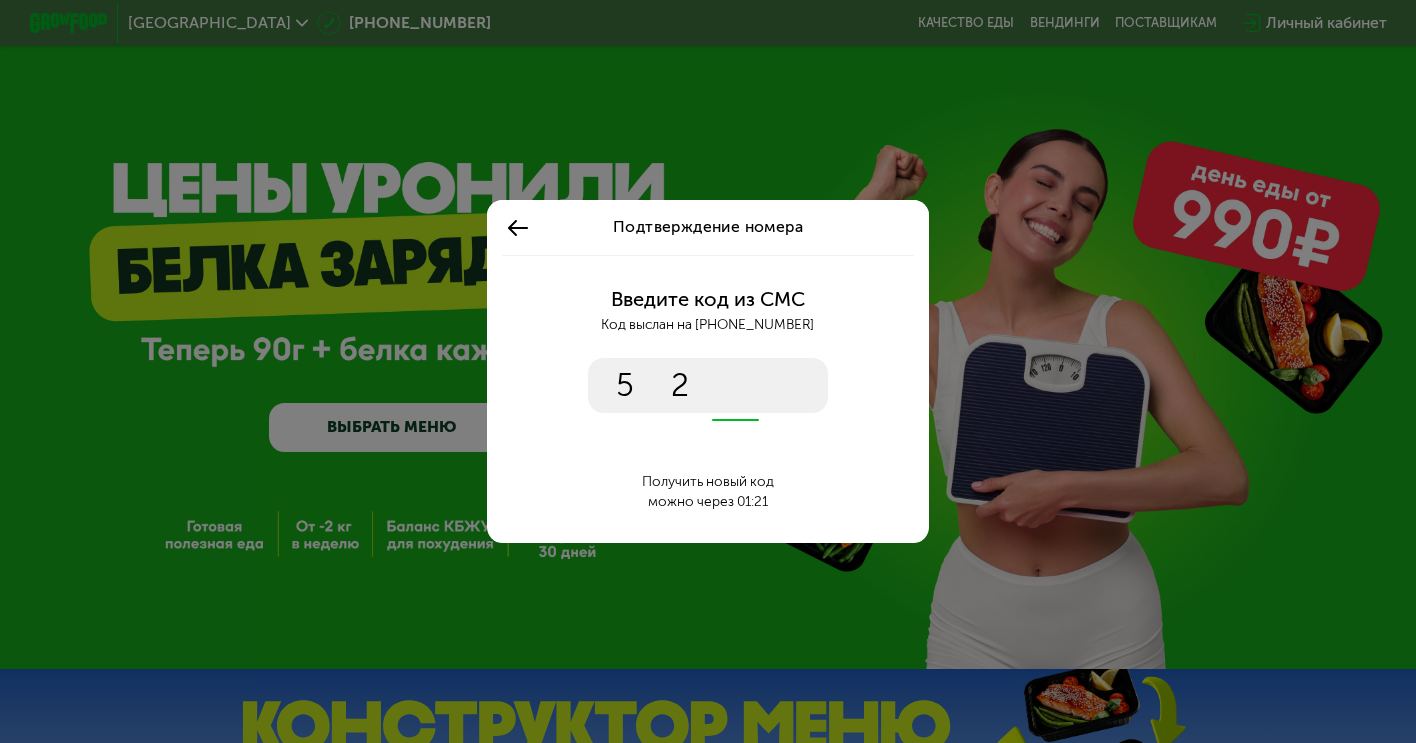 type on "****" 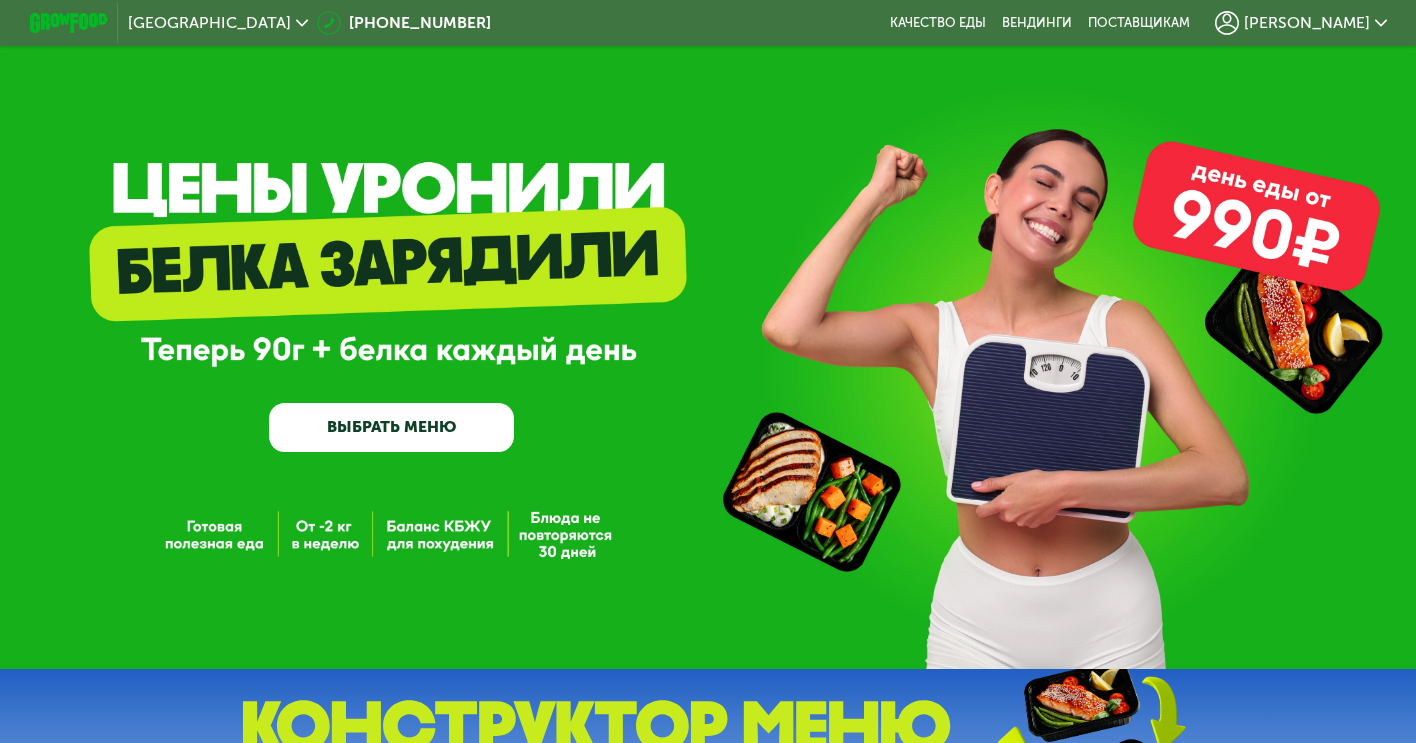 click on "ВЫБРАТЬ МЕНЮ" at bounding box center (391, 427) 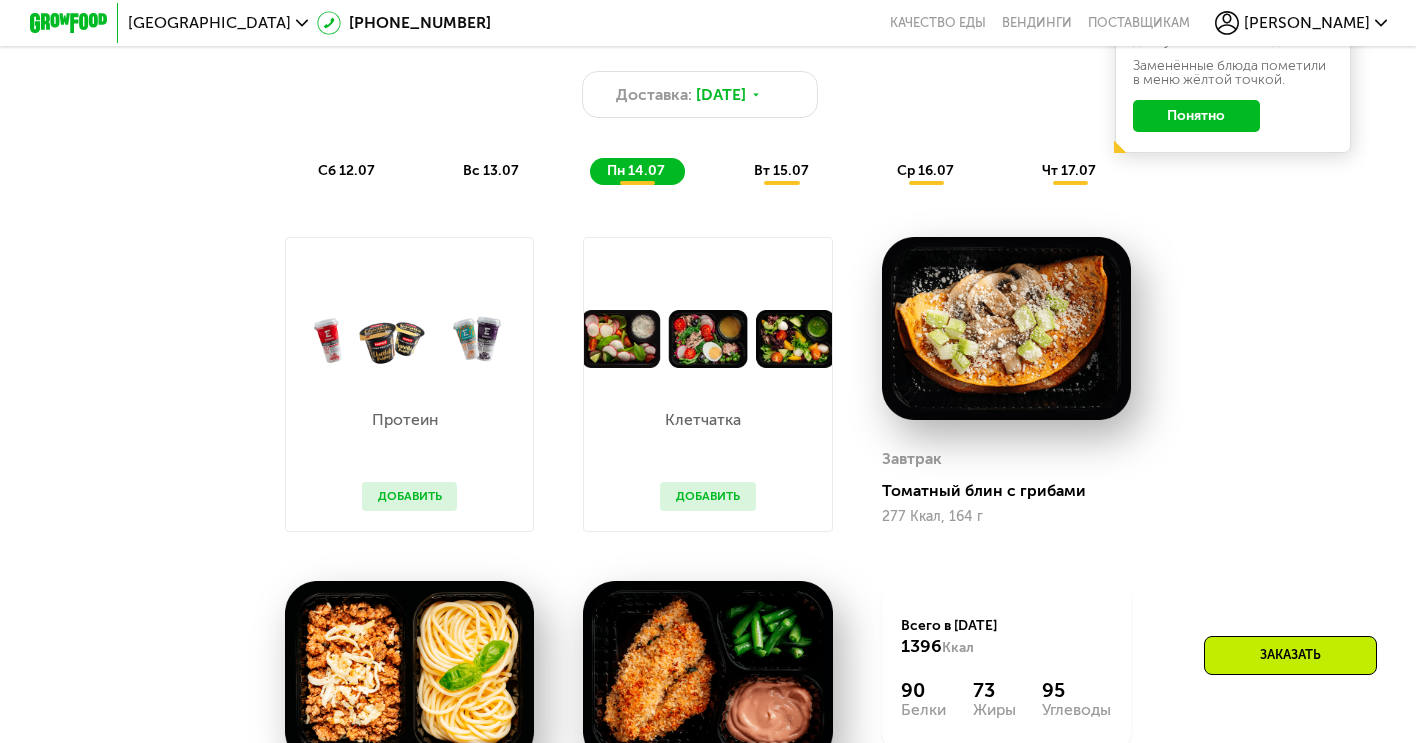 scroll, scrollTop: 1013, scrollLeft: 0, axis: vertical 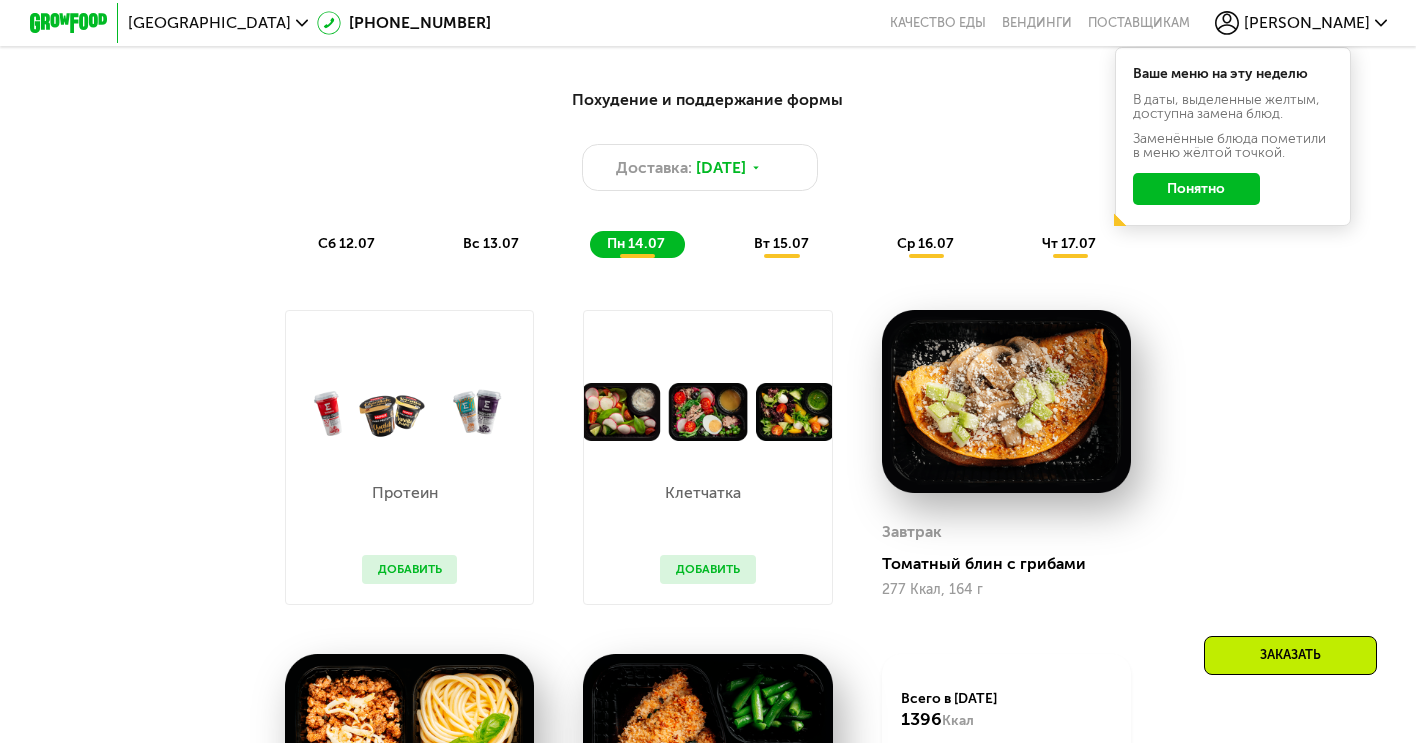 click on "Понятно" 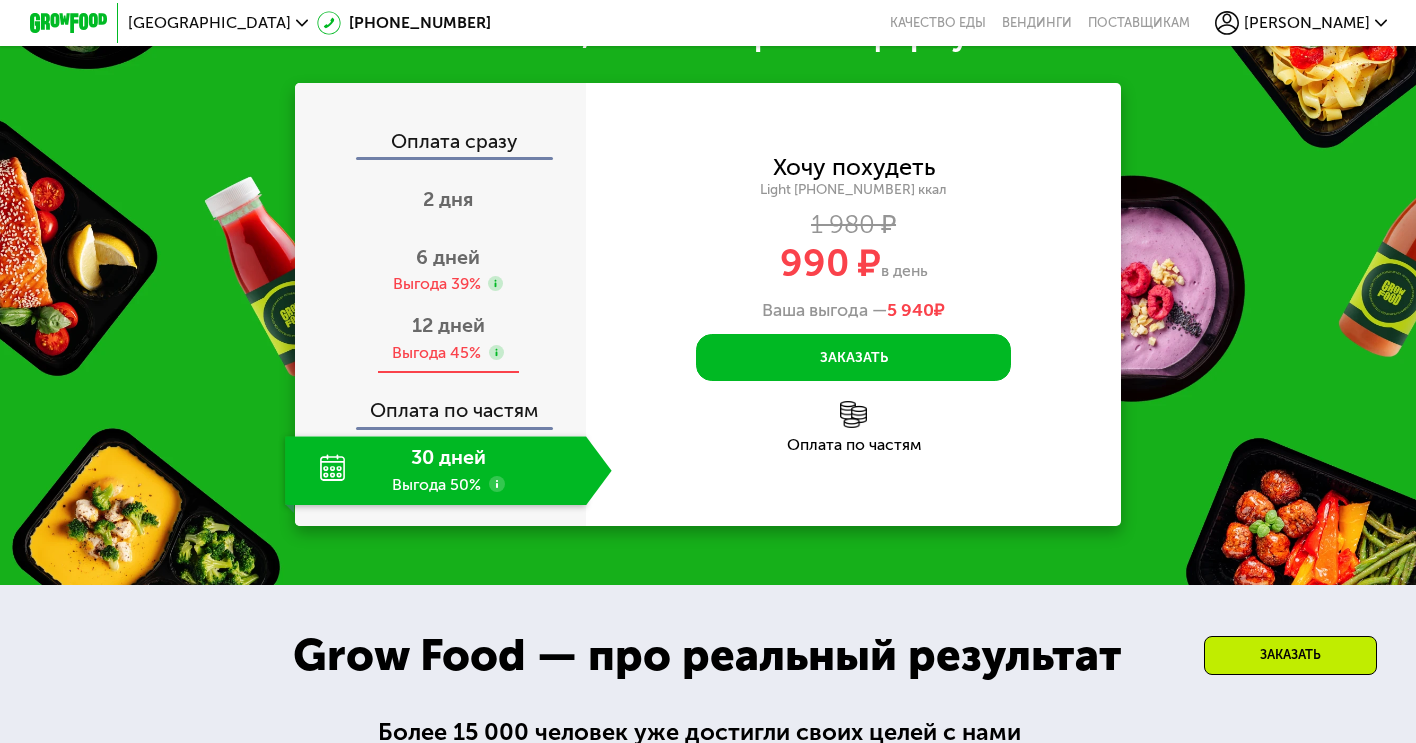 scroll, scrollTop: 2127, scrollLeft: 0, axis: vertical 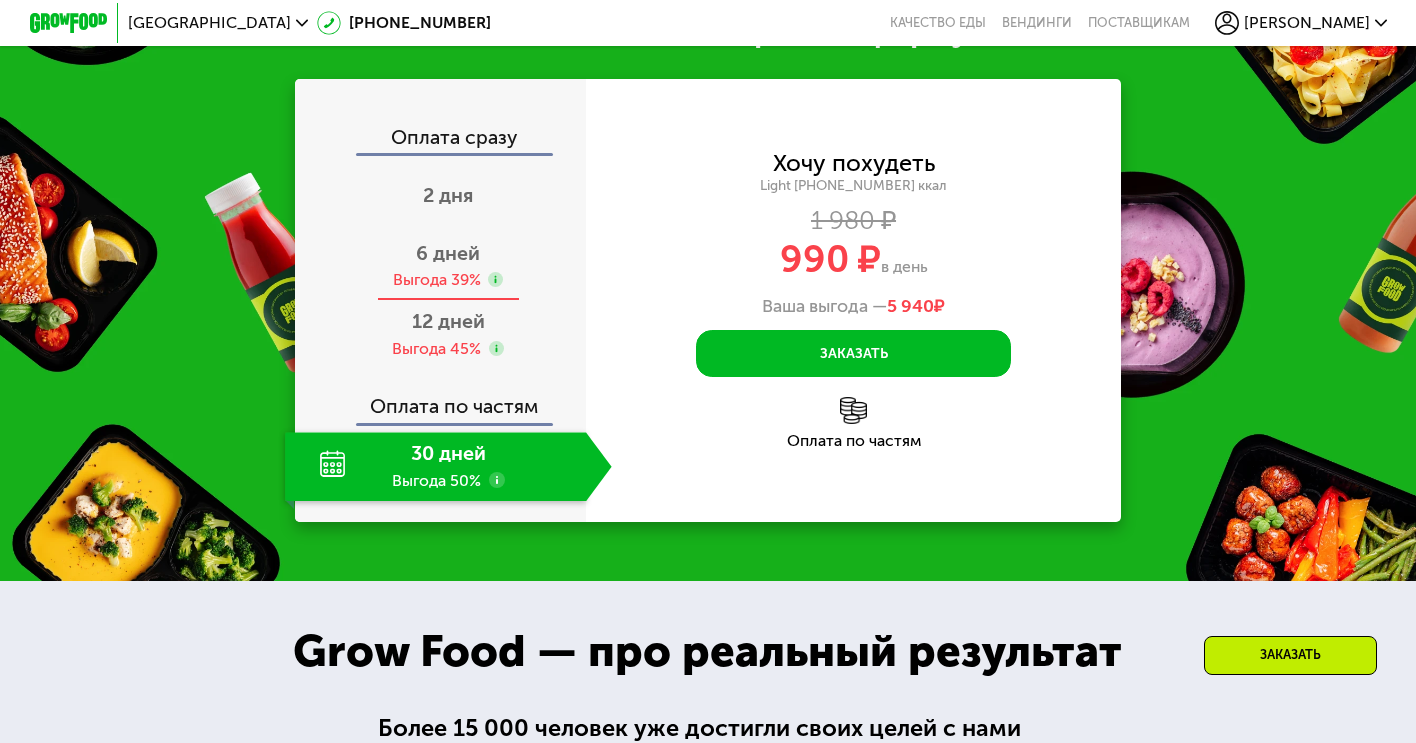 click on "6 дней" at bounding box center (448, 253) 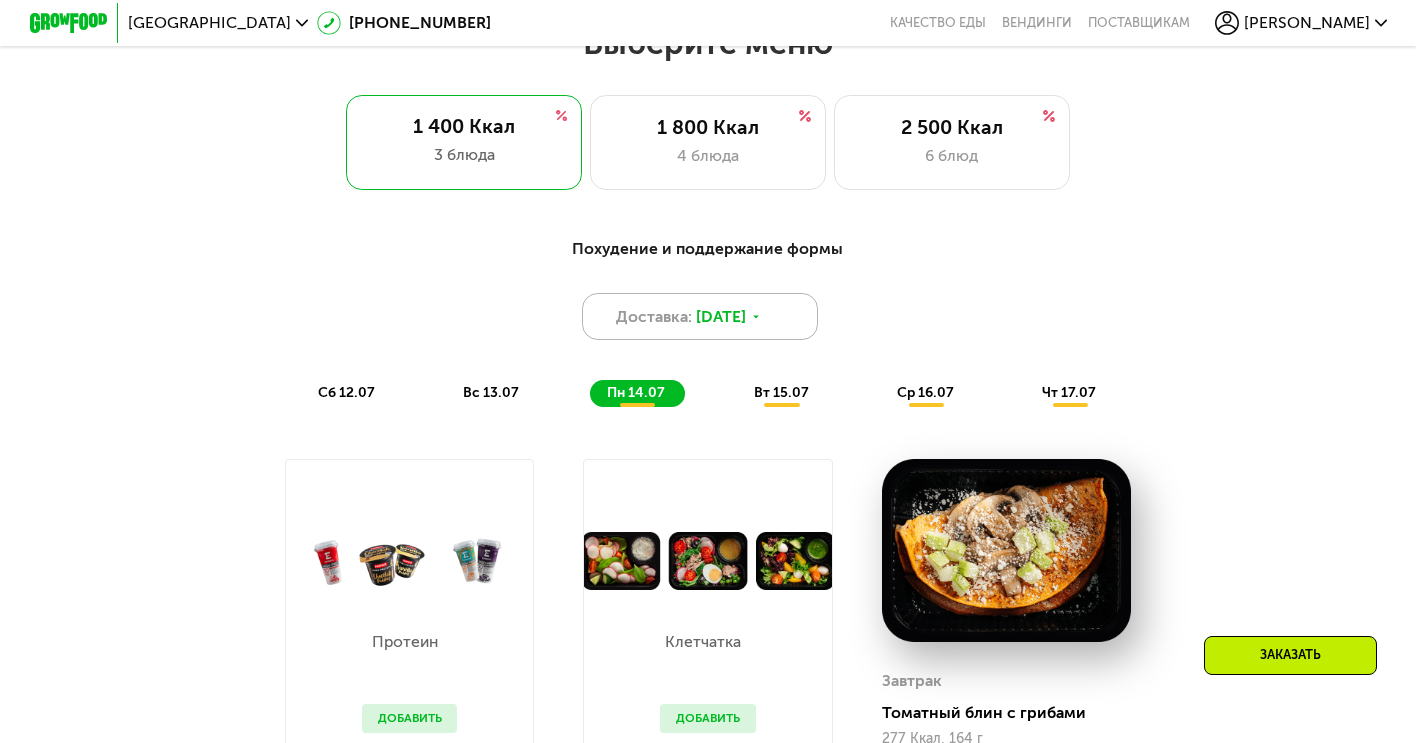 scroll, scrollTop: 830, scrollLeft: 0, axis: vertical 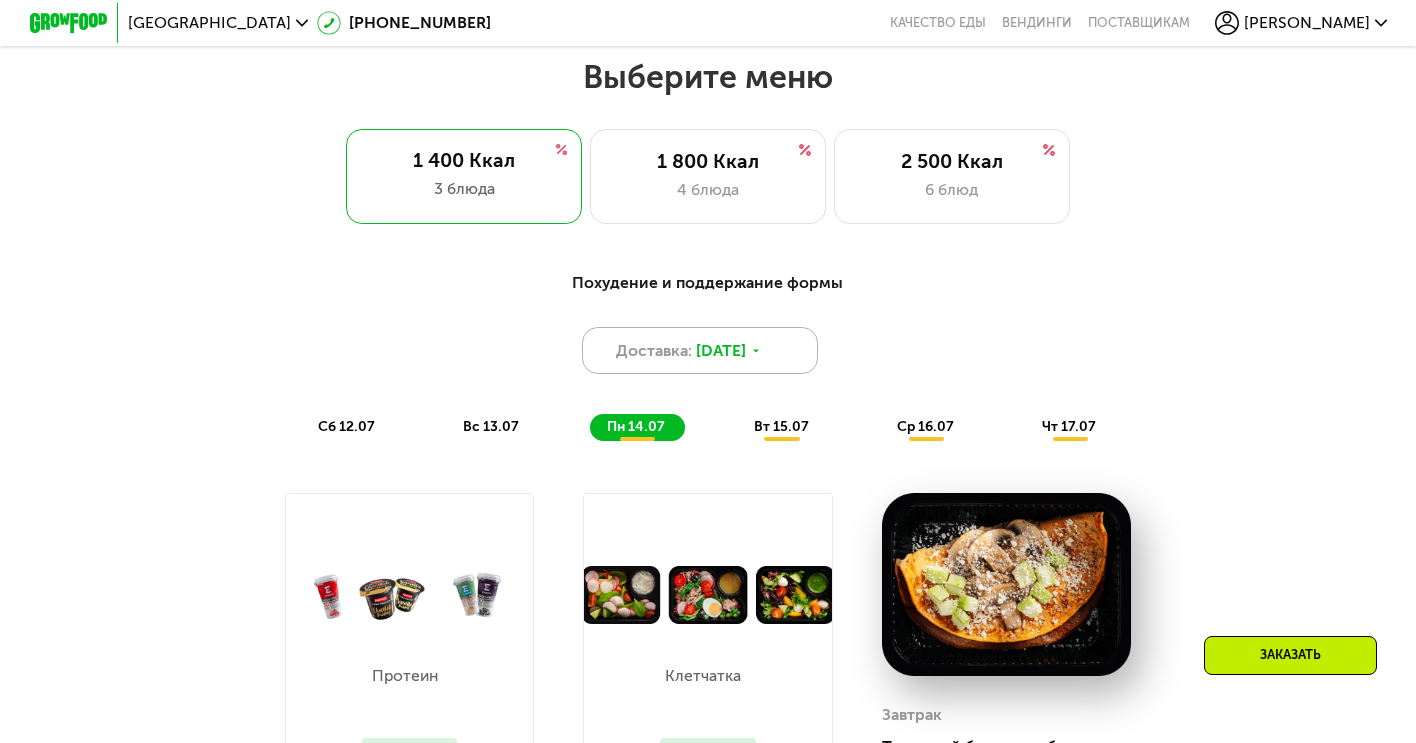 click on "Доставка: 11 июл, пт" at bounding box center [700, 350] 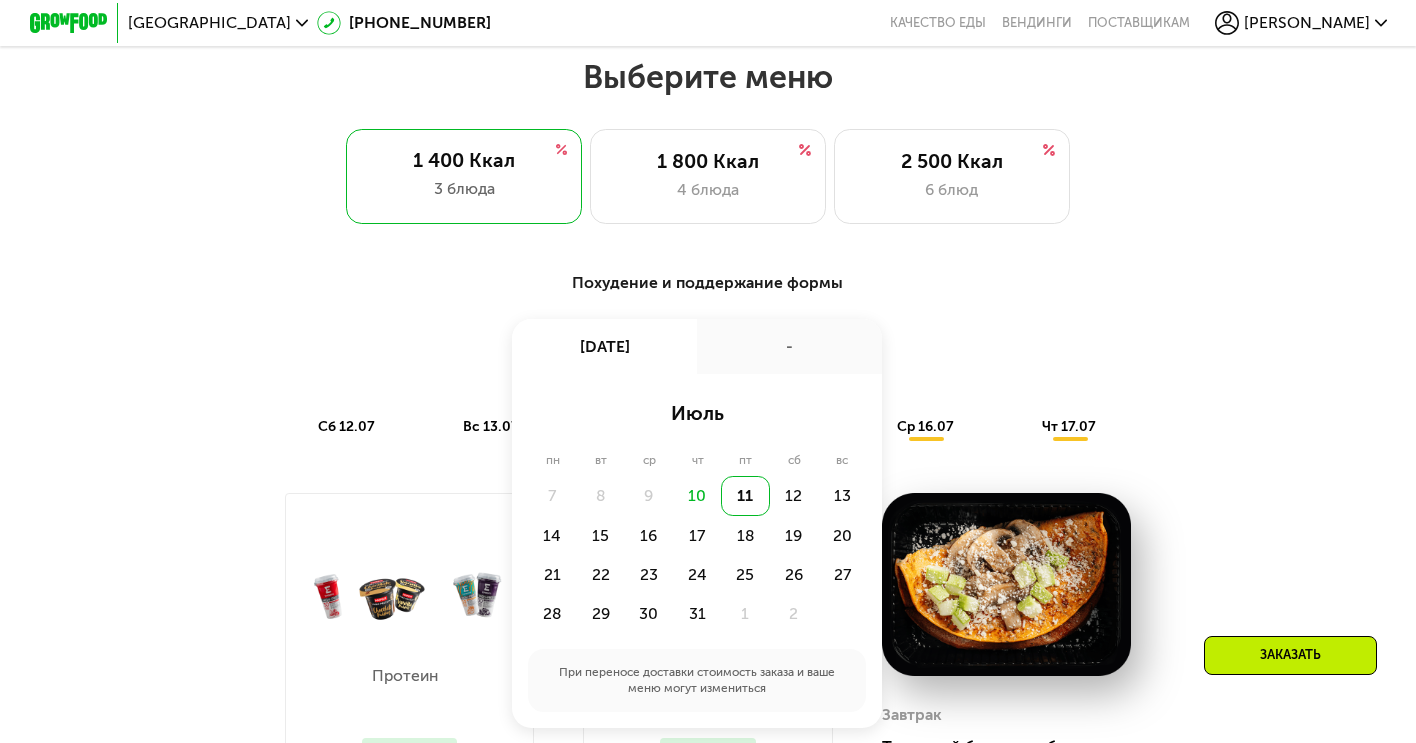 click on "Похудение и поддержание формы Доставка: 11 июл, пт 11 июл, пт - июль пн вт ср чт пт сб вс 7 8 9 10 11 12 13 14 15 16 17 18 19 20 21 22 23 24 25 26 27 28 29 30 31 1 2  При переносе доставки стоимость заказа и ваше меню могут измениться  сб 12.07 вс 13.07 пн 14.07 вт 15.07 ср 16.07 чт 17.07" at bounding box center [708, 356] 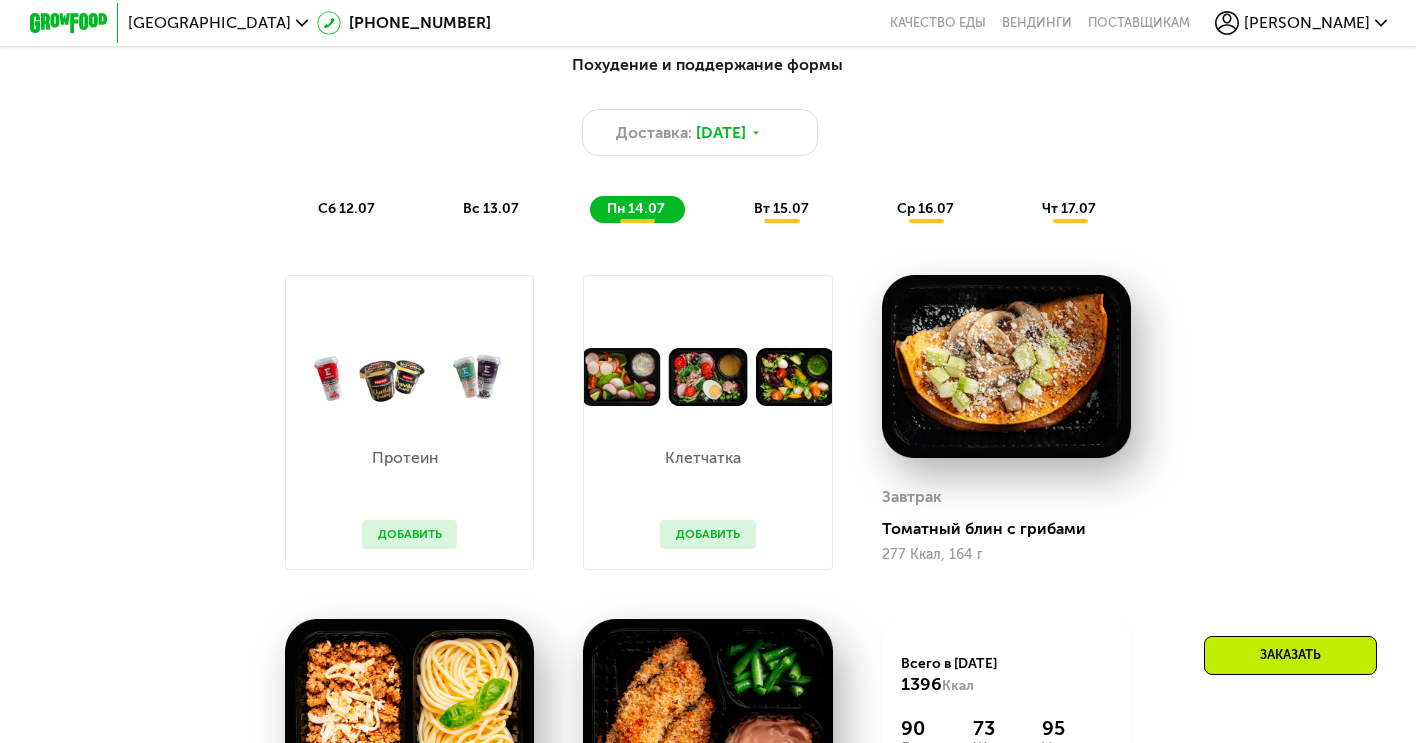scroll, scrollTop: 1014, scrollLeft: 0, axis: vertical 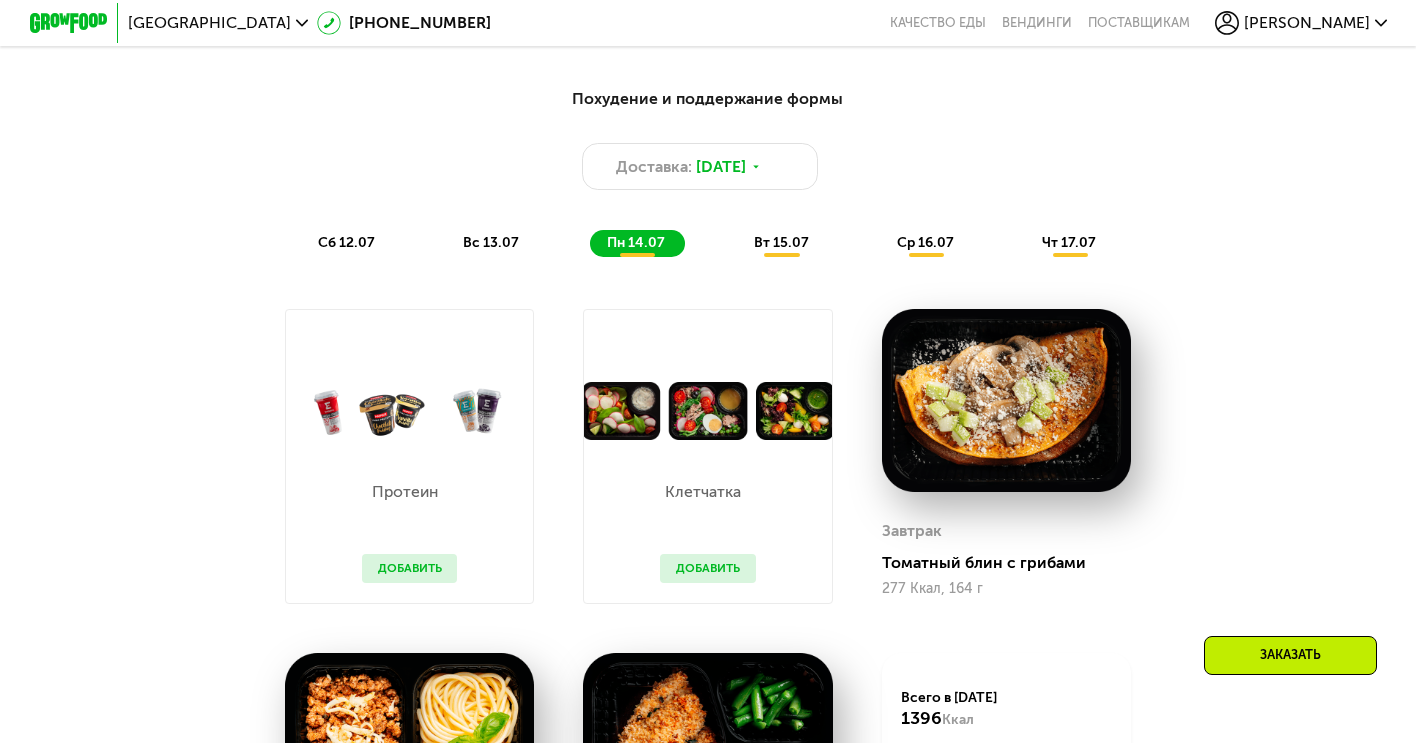 click on "вт 15.07" at bounding box center (781, 242) 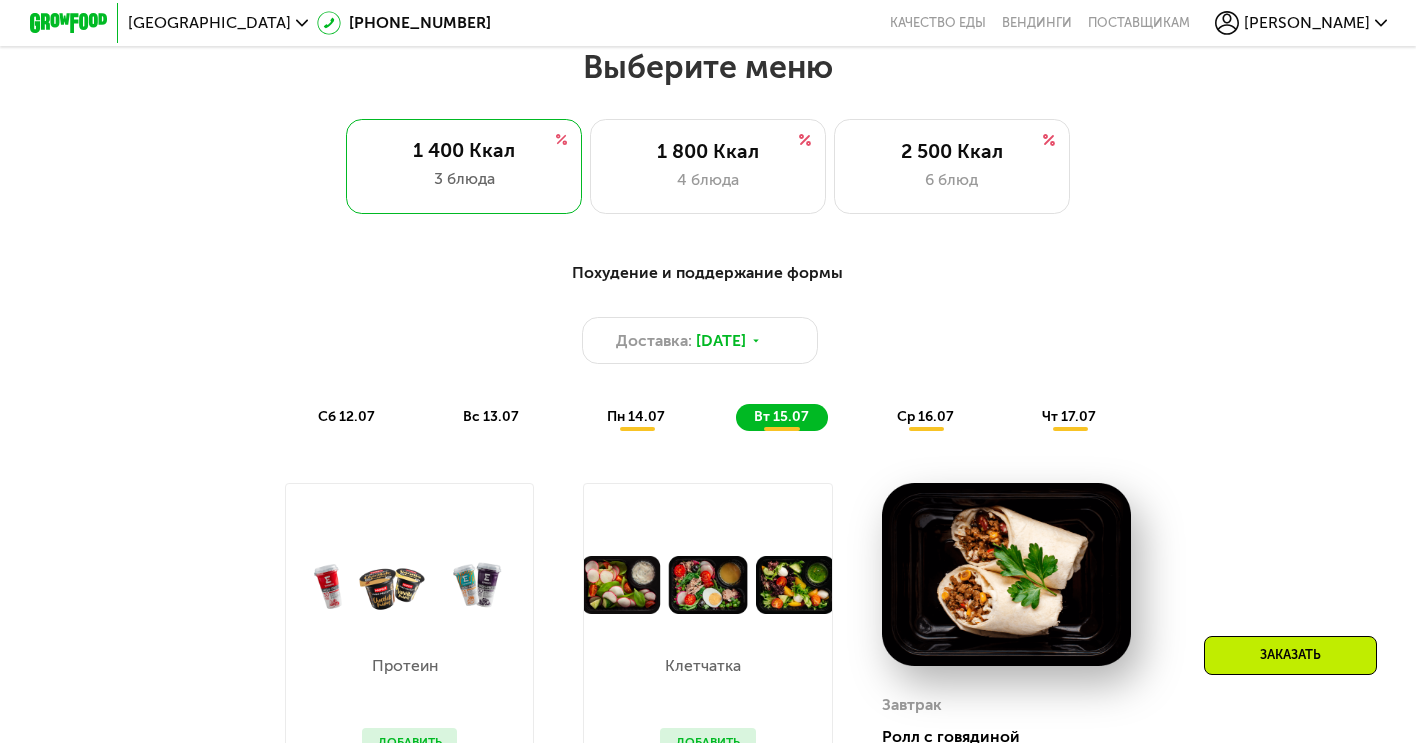 scroll, scrollTop: 824, scrollLeft: 0, axis: vertical 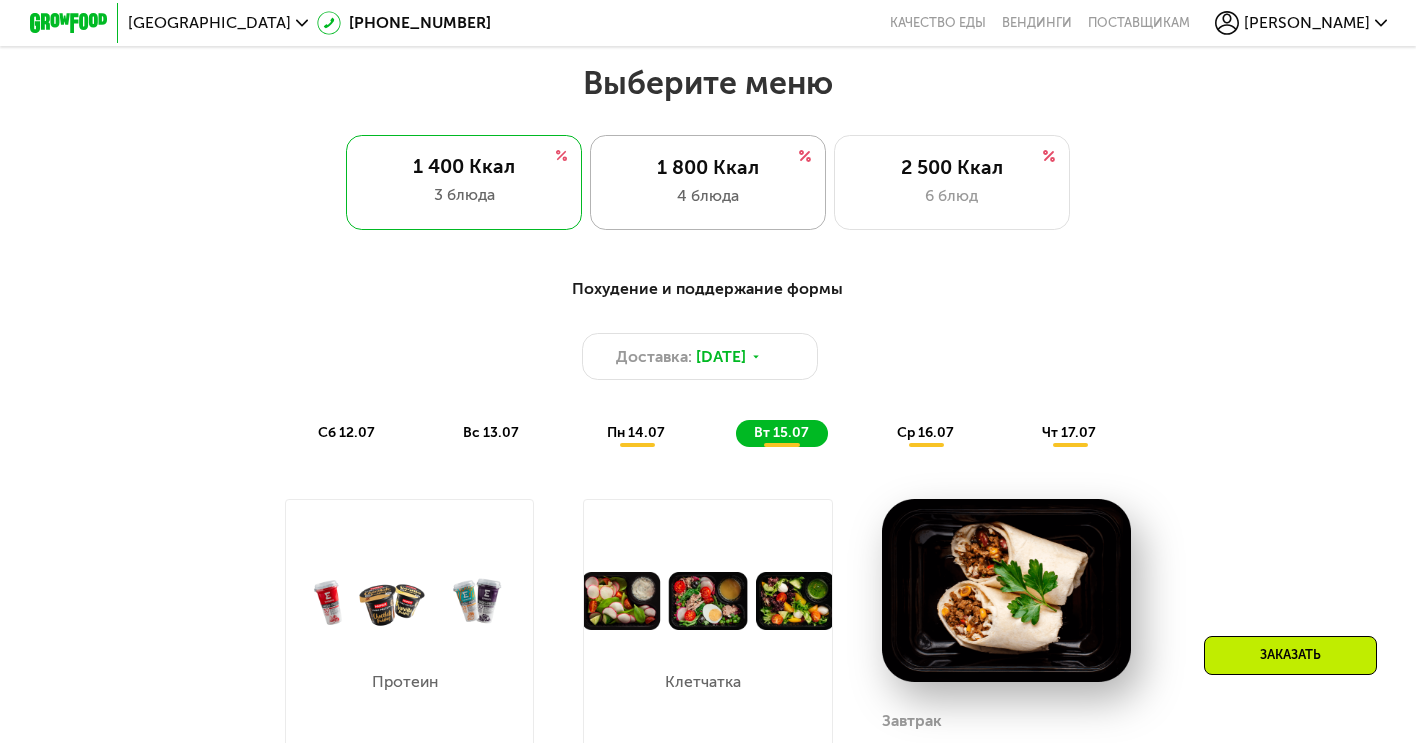 click on "1 800 Ккал 4 блюда" 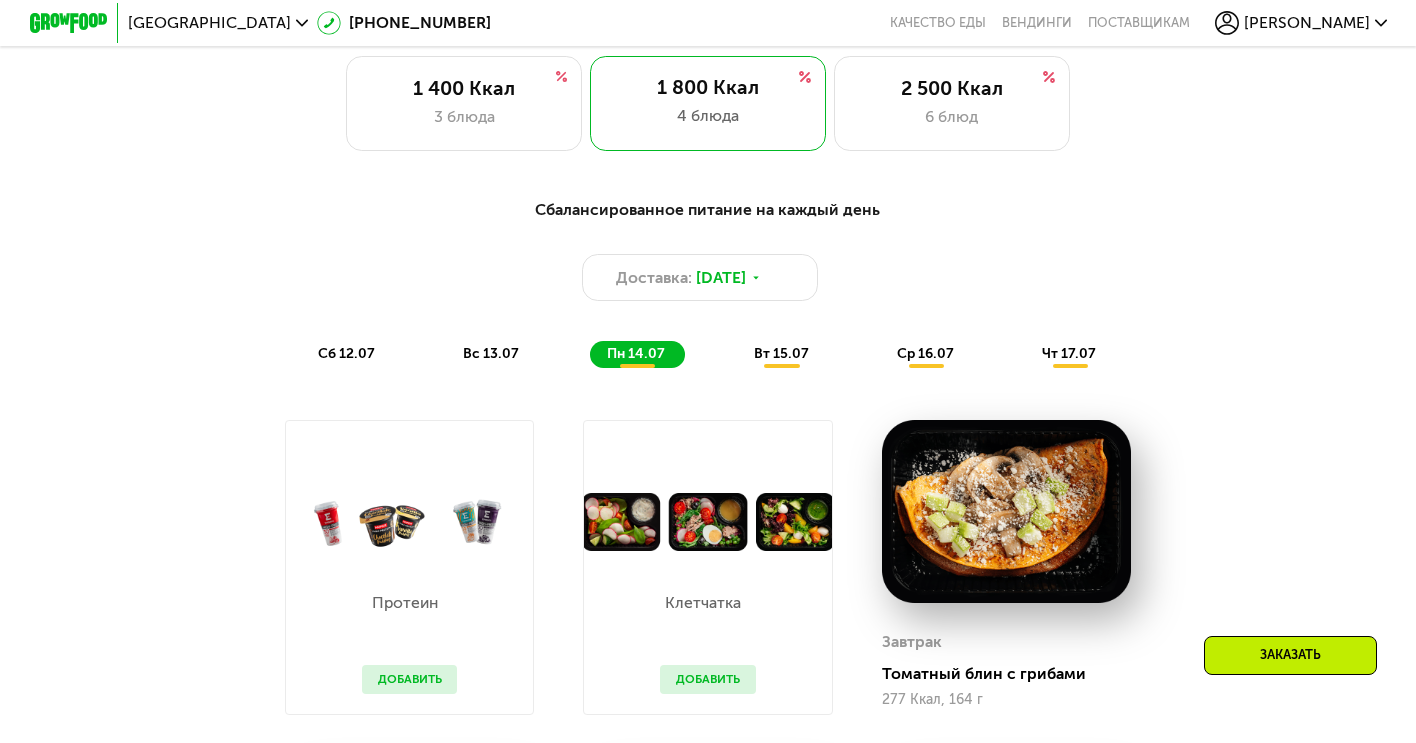 scroll, scrollTop: 806, scrollLeft: 0, axis: vertical 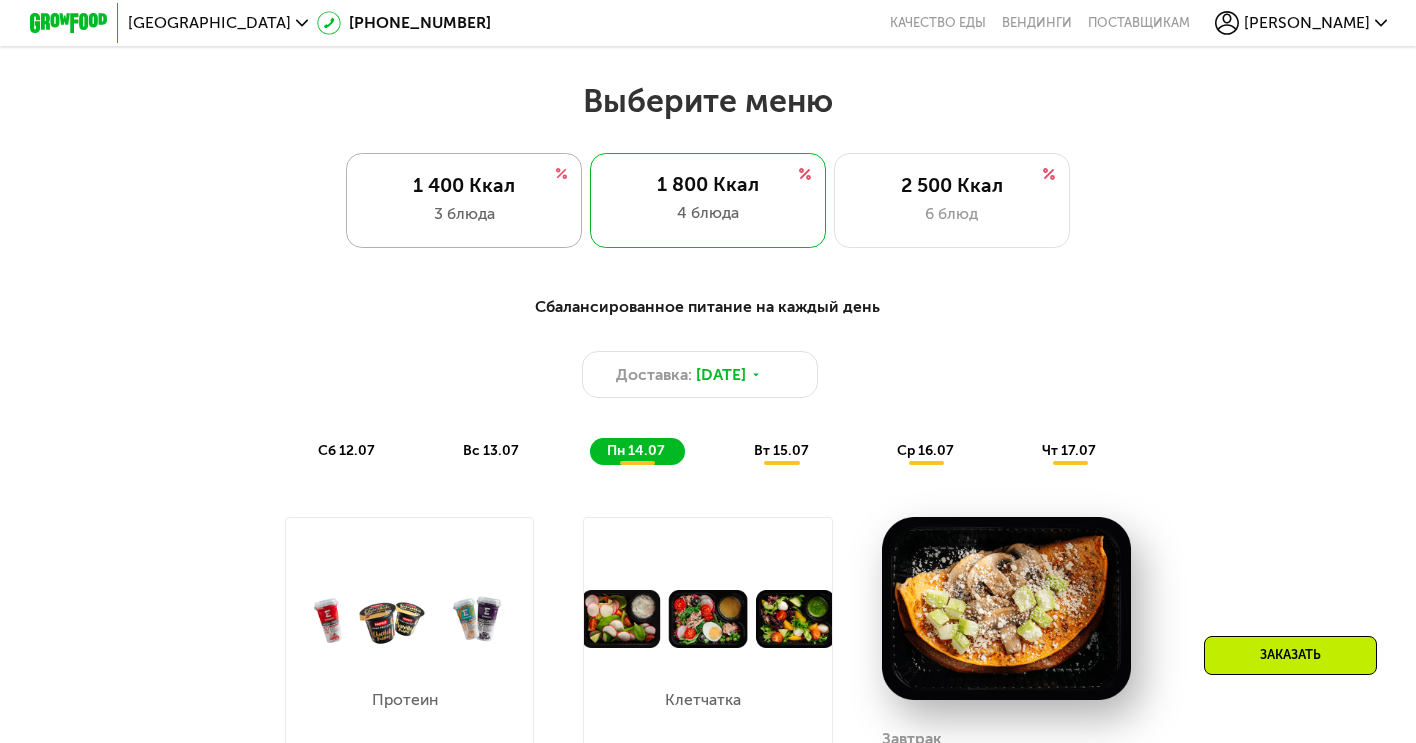 click on "3 блюда" at bounding box center [464, 214] 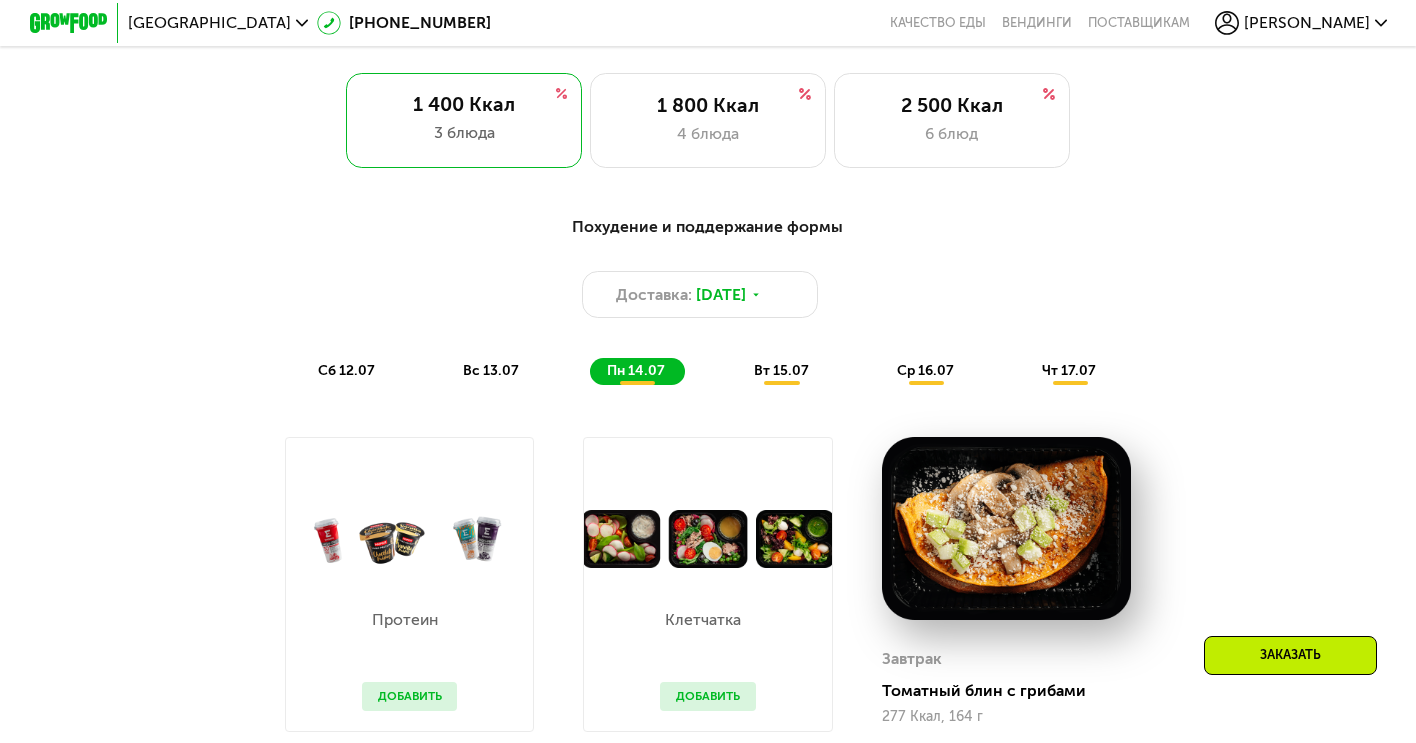 scroll, scrollTop: 936, scrollLeft: 0, axis: vertical 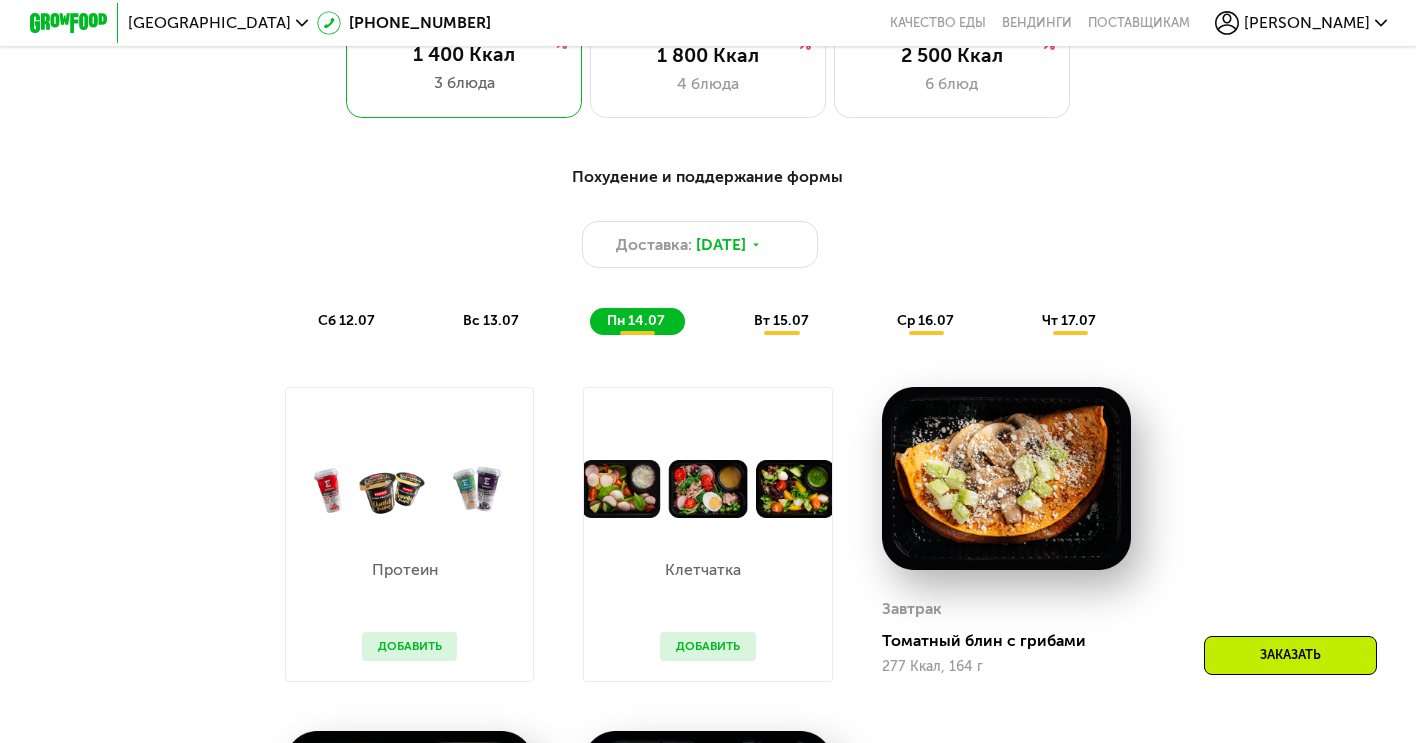click on "вт 15.07" at bounding box center [781, 320] 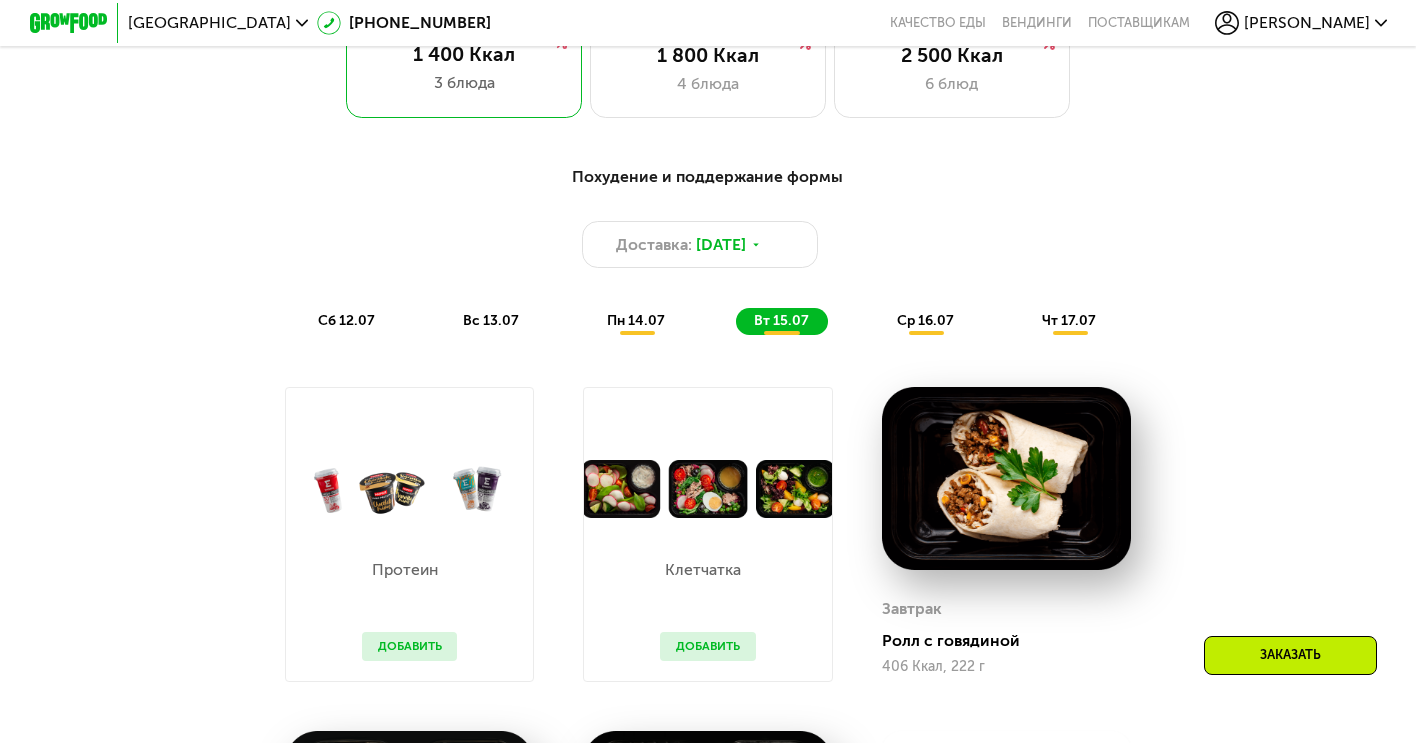 click on "ср 16.07" at bounding box center [925, 320] 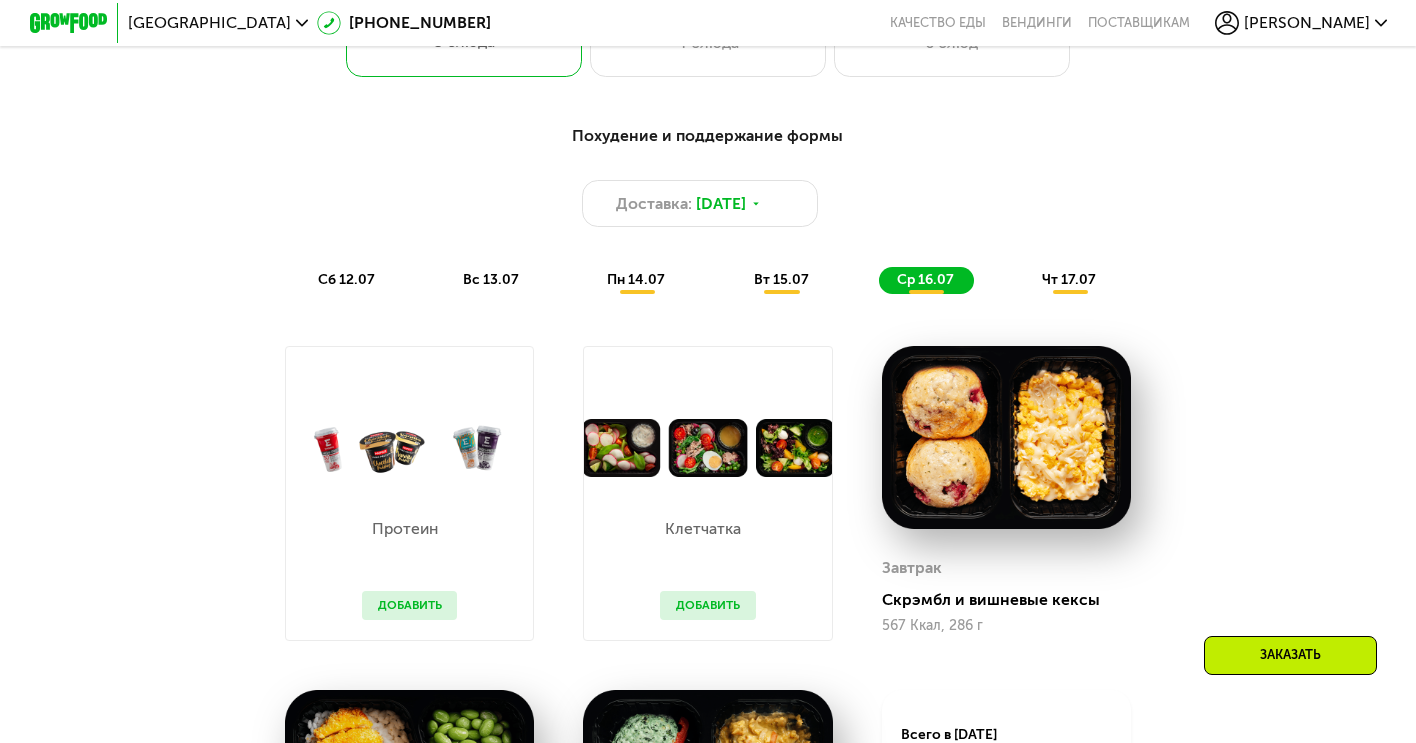 scroll, scrollTop: 973, scrollLeft: 0, axis: vertical 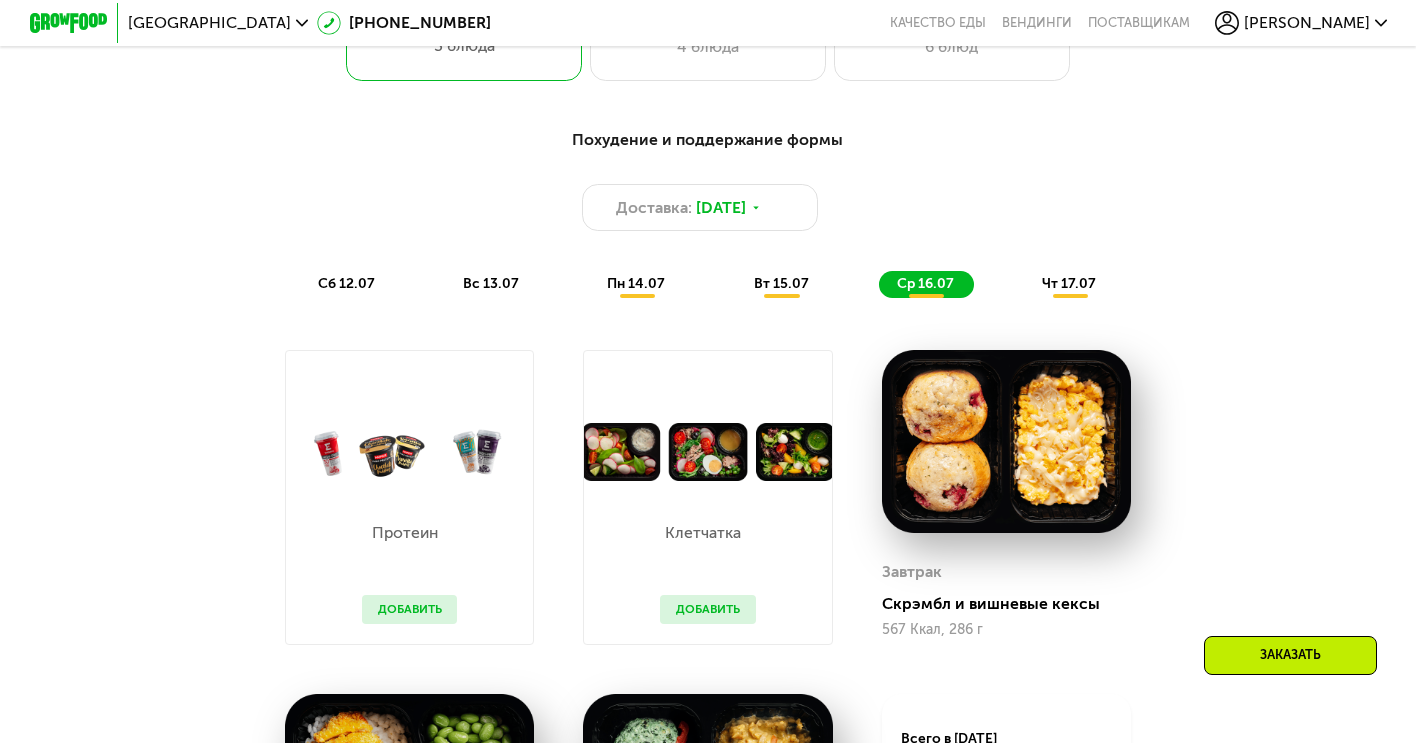 click on "чт 17.07" at bounding box center (1069, 283) 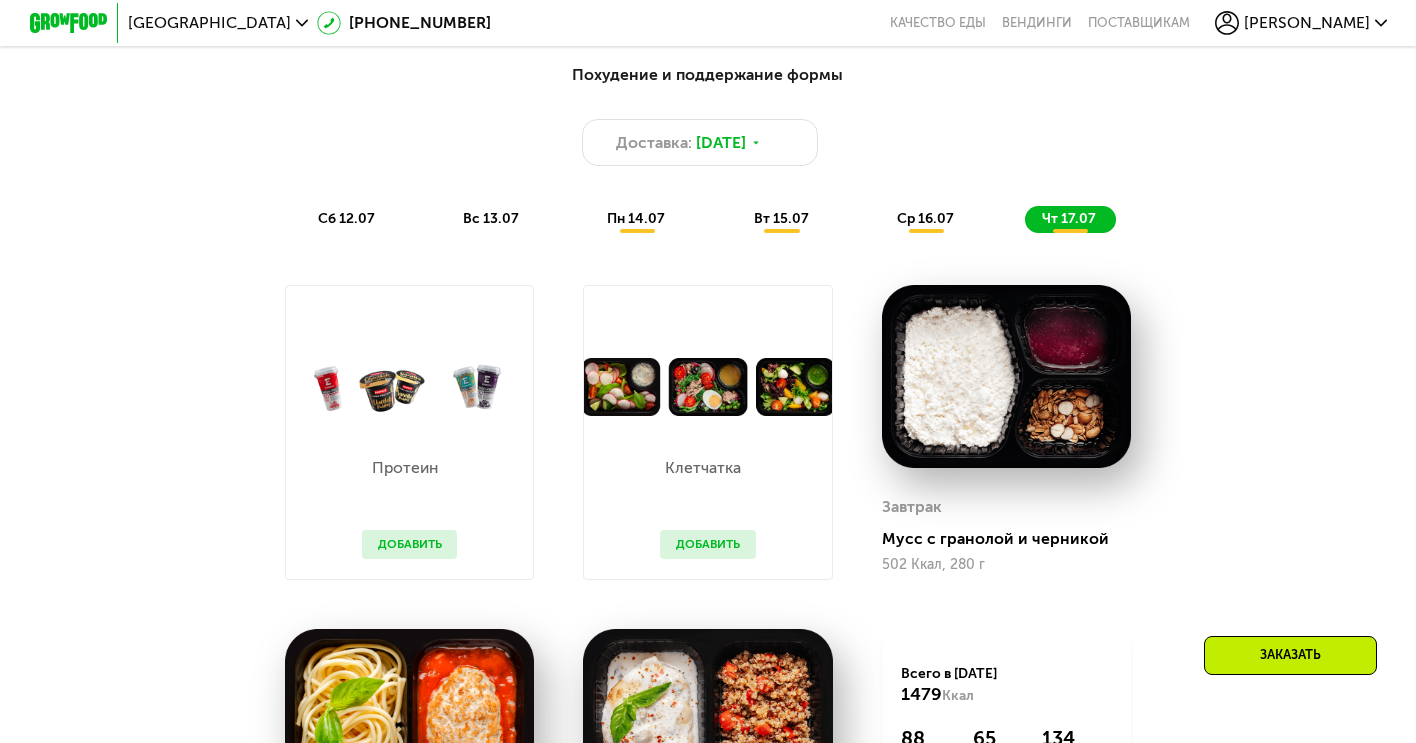 scroll, scrollTop: 1043, scrollLeft: 0, axis: vertical 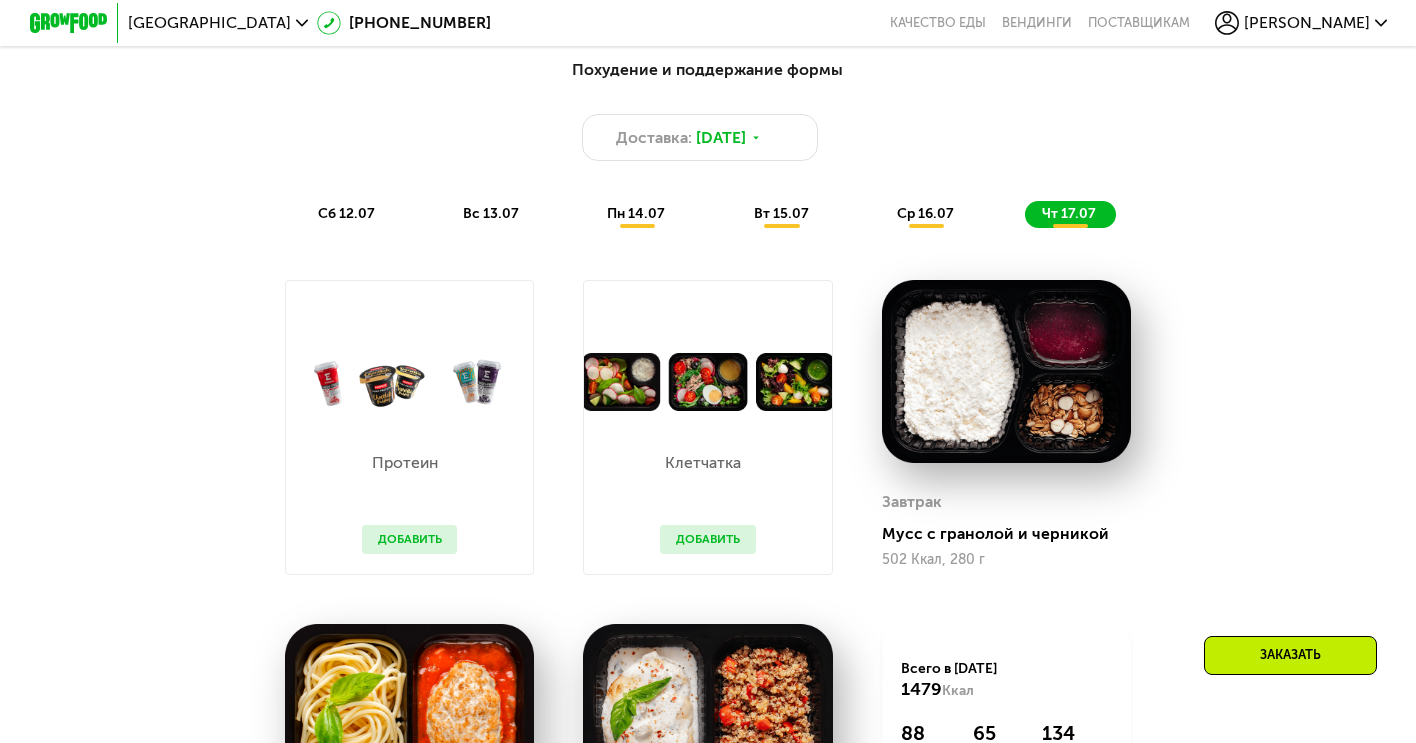 click on "сб 12.07" 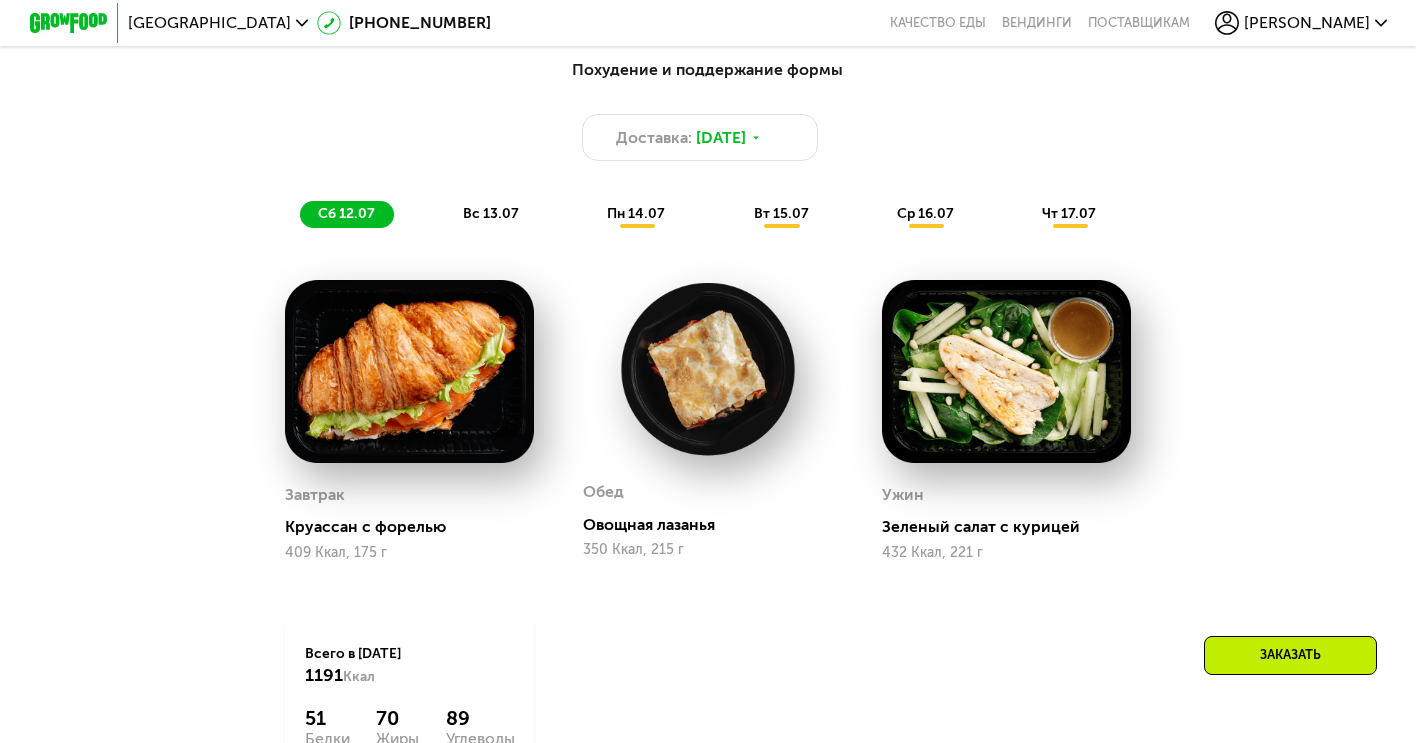 click on "вс 13.07" at bounding box center [491, 213] 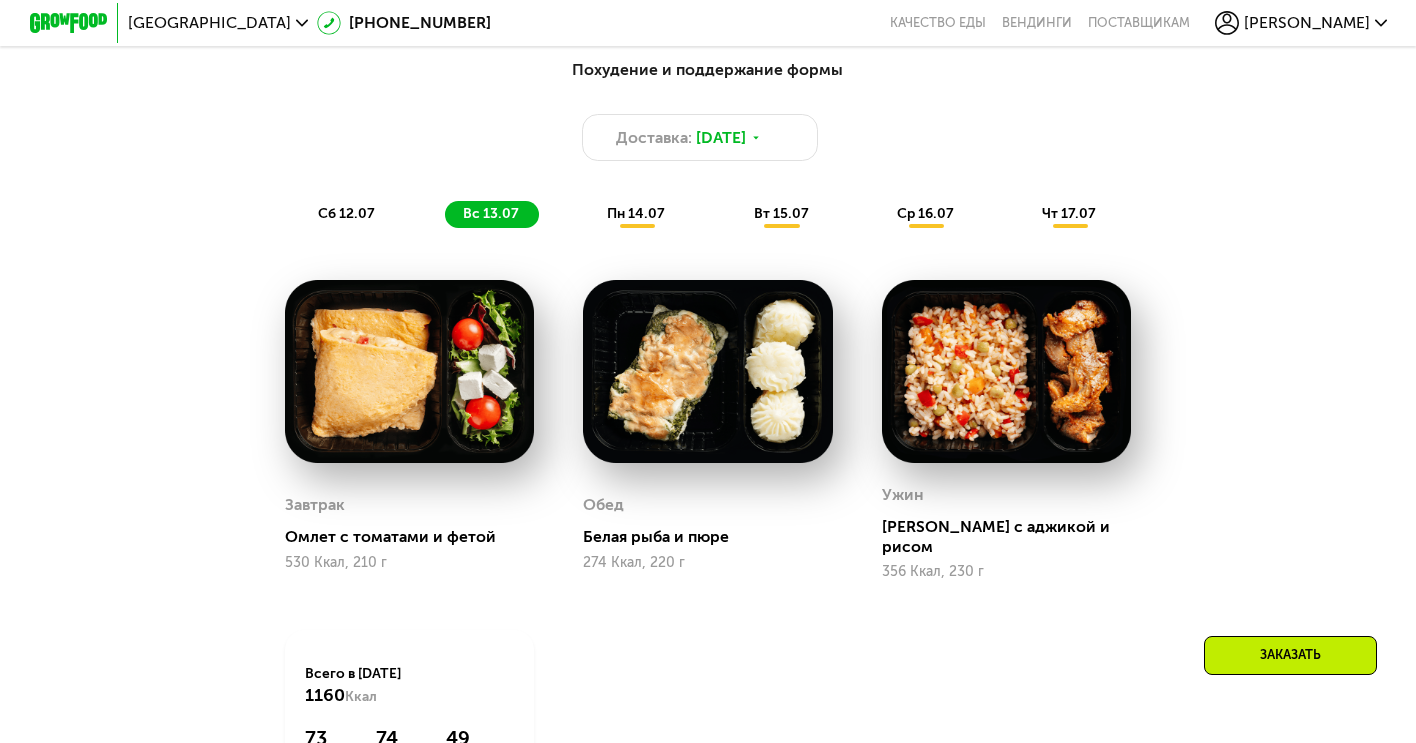 click on "сб 12.07" at bounding box center [346, 213] 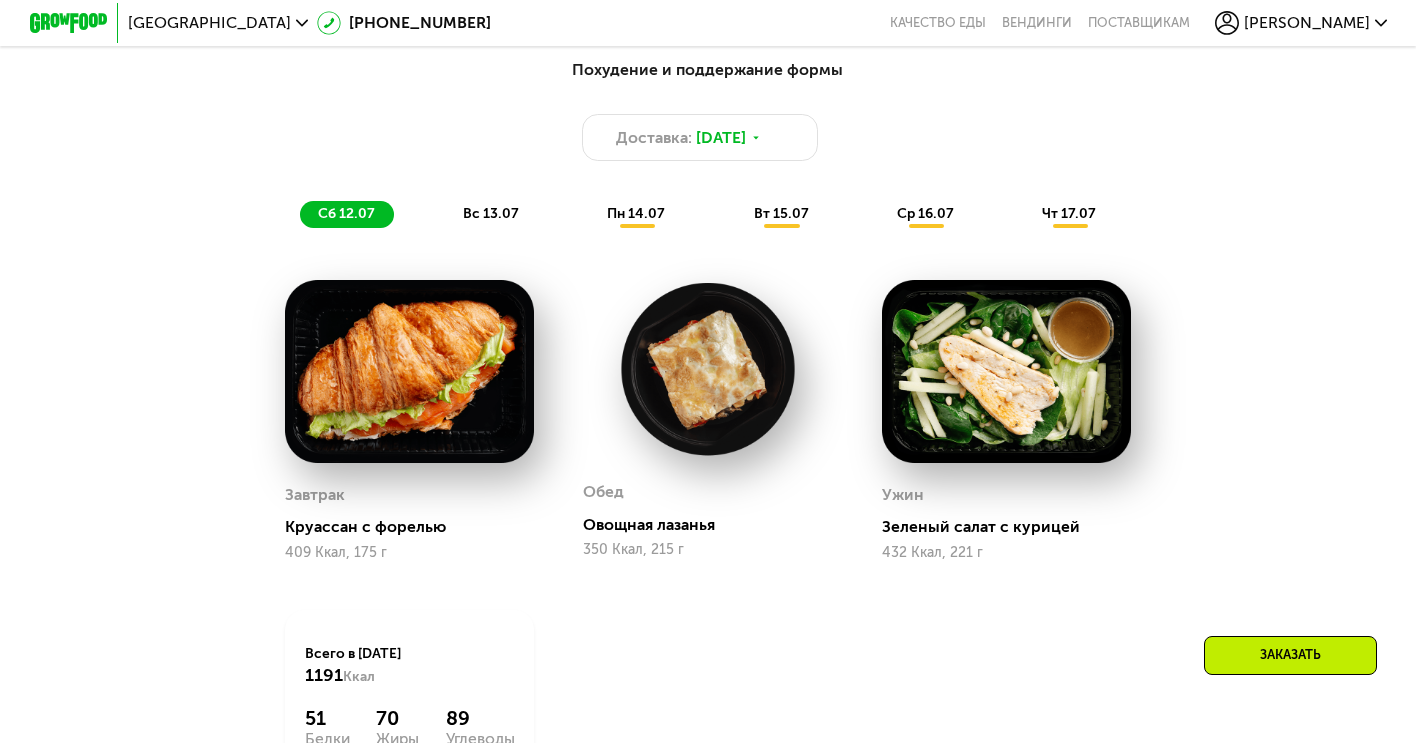 click at bounding box center (409, 371) 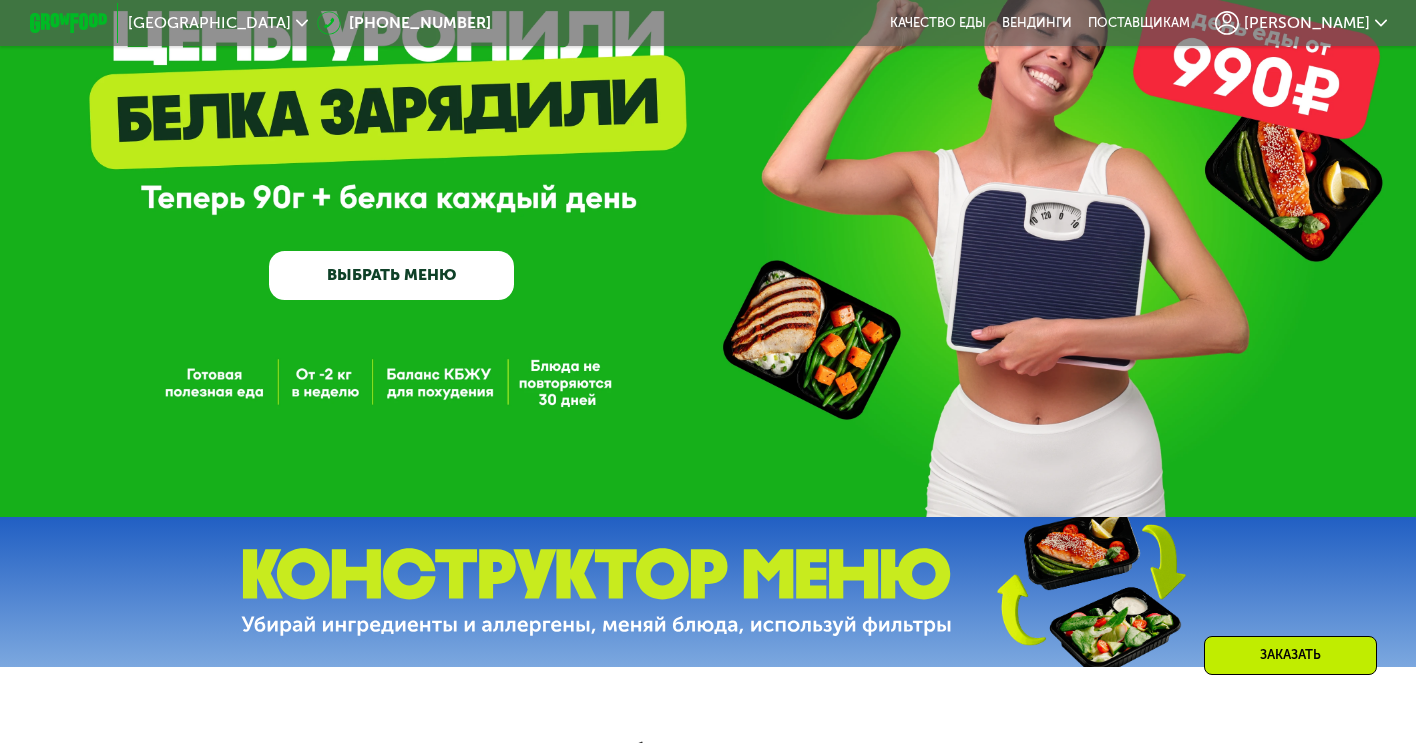 scroll, scrollTop: 151, scrollLeft: 0, axis: vertical 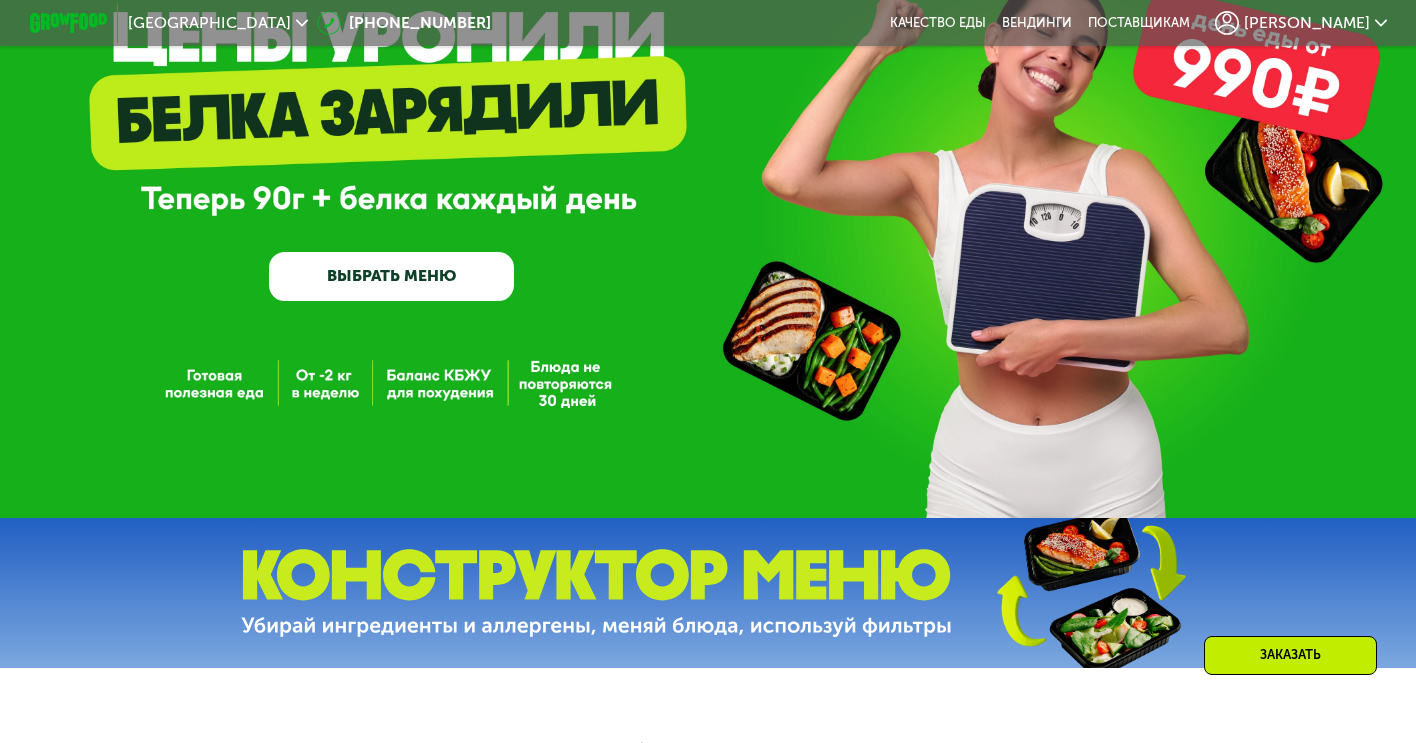 click on "ВЫБРАТЬ МЕНЮ" at bounding box center [391, 276] 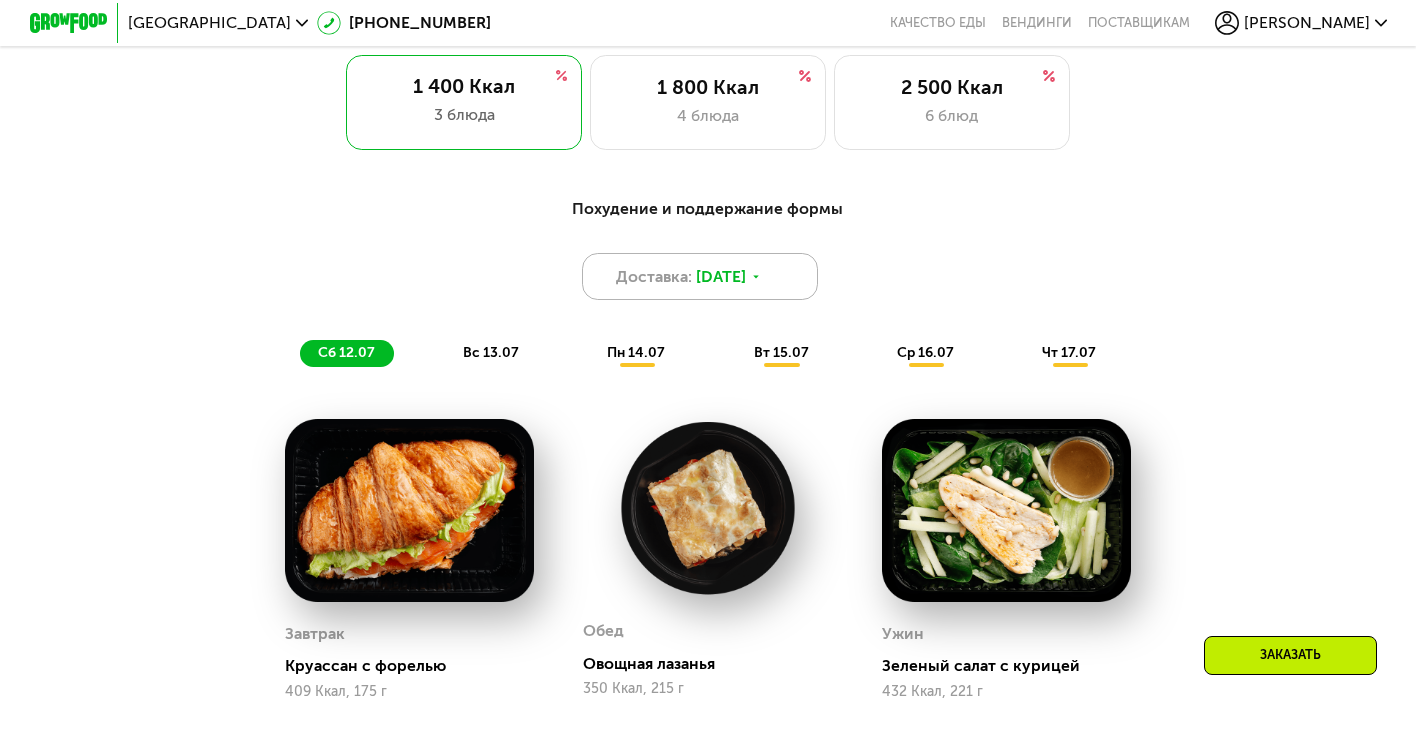 scroll, scrollTop: 916, scrollLeft: 0, axis: vertical 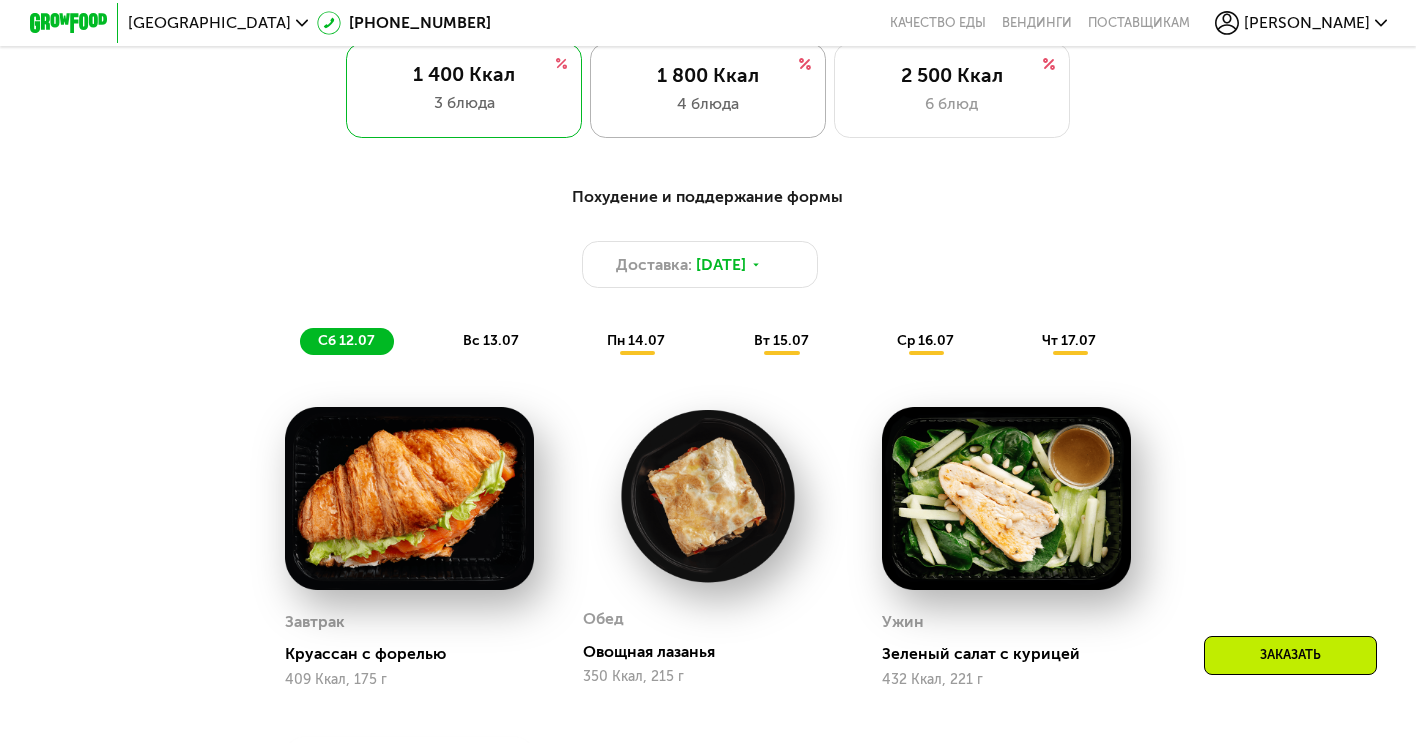 click on "4 блюда" at bounding box center [708, 104] 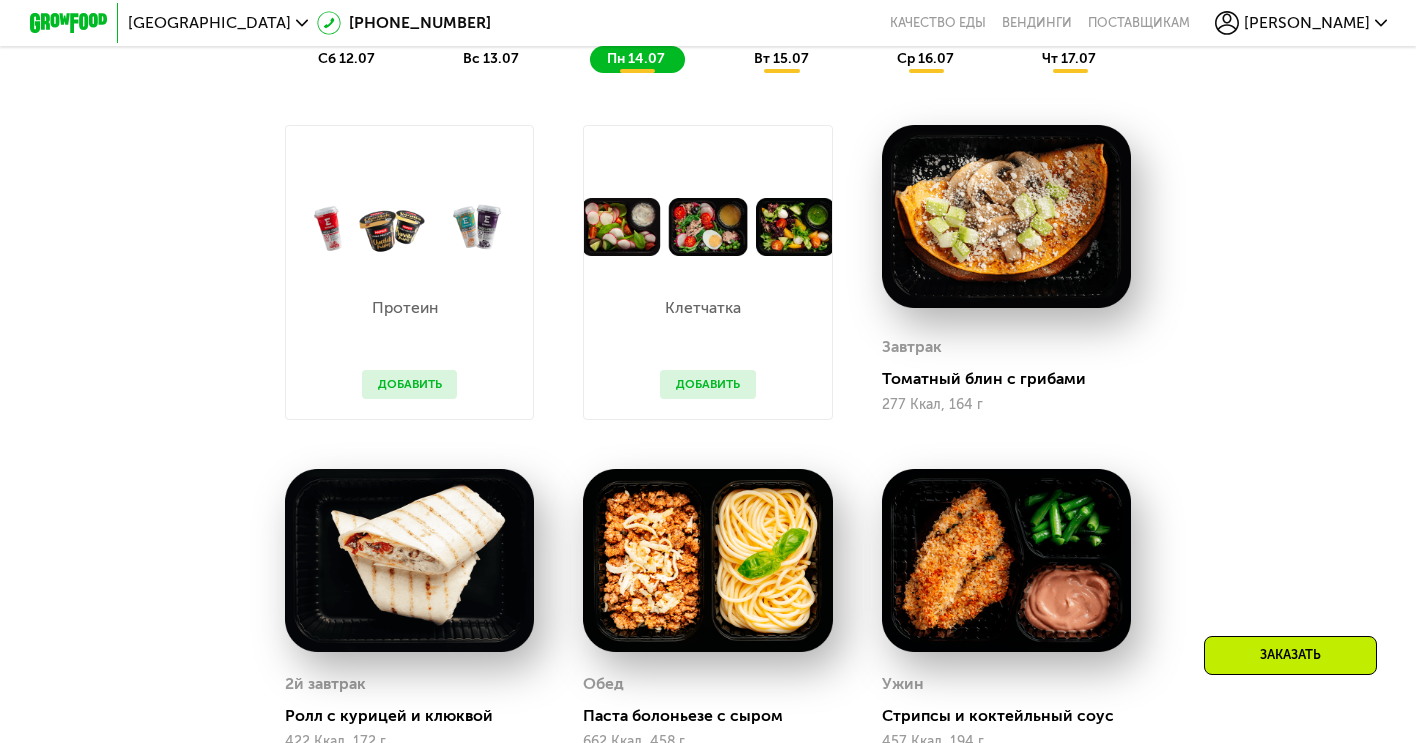 scroll, scrollTop: 1236, scrollLeft: 0, axis: vertical 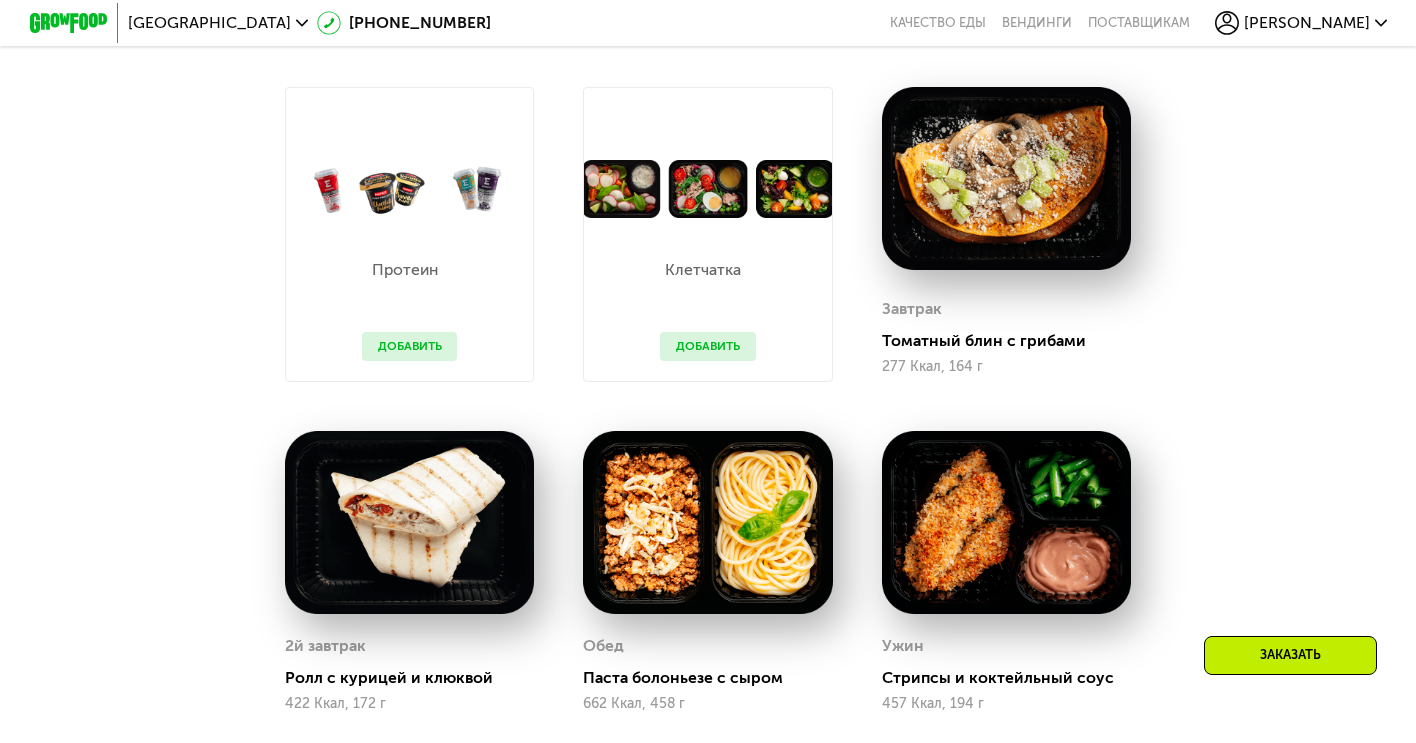 click on "Добавить" at bounding box center [409, 347] 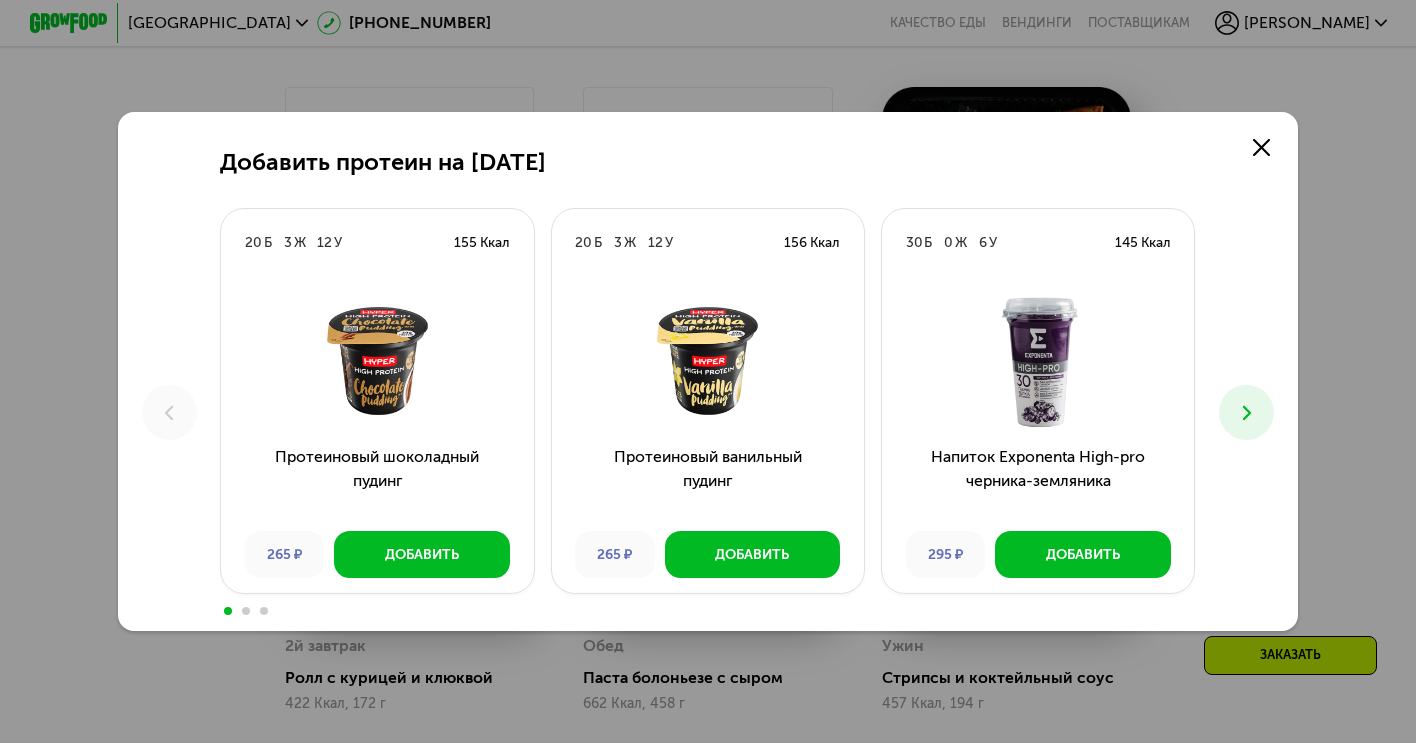 scroll, scrollTop: 0, scrollLeft: 0, axis: both 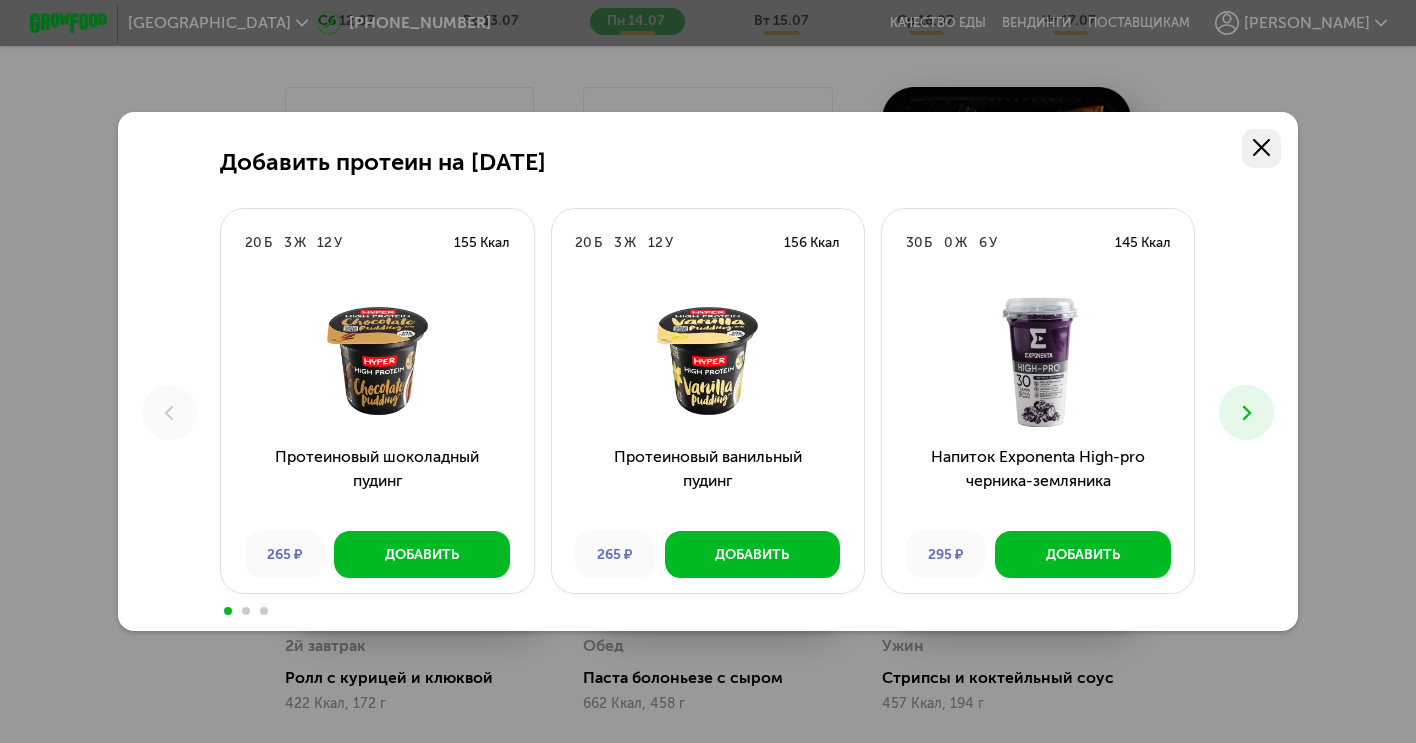 click at bounding box center (1261, 148) 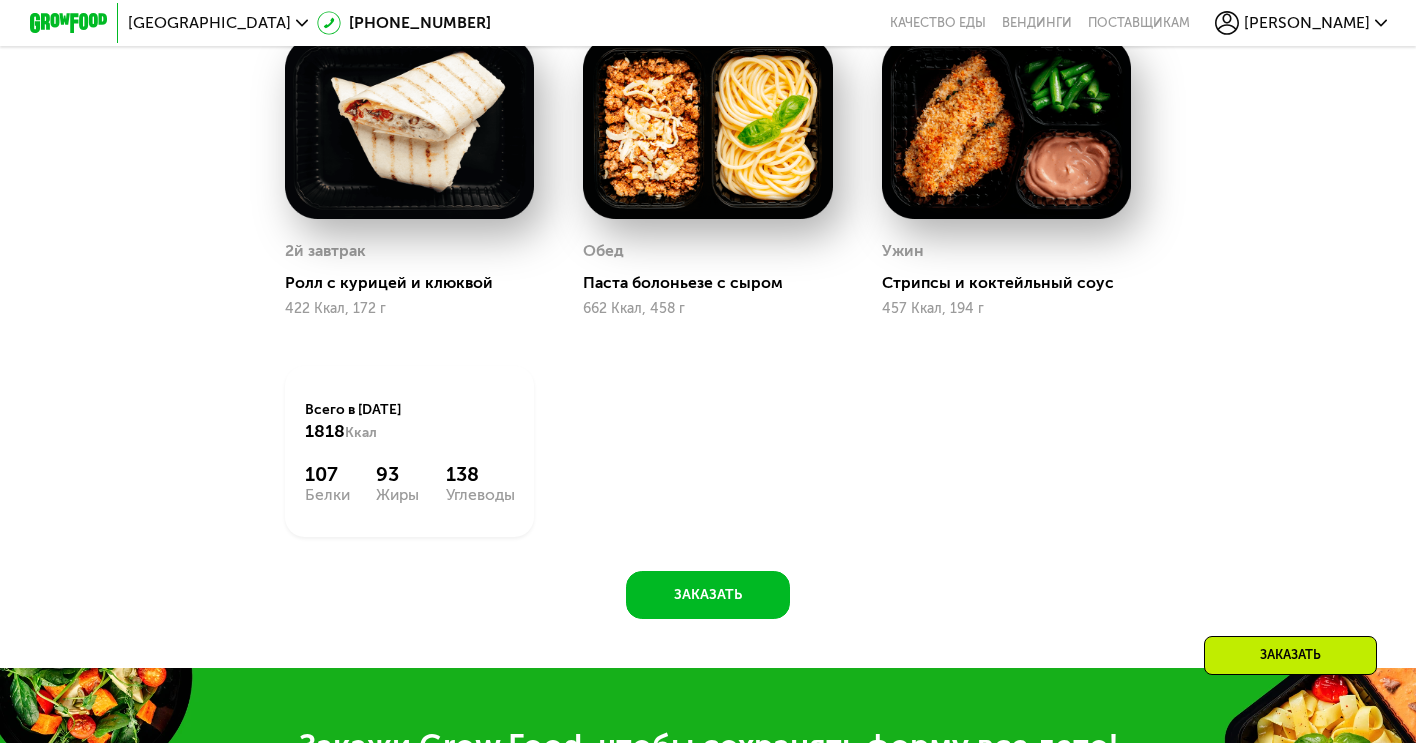 scroll, scrollTop: 1629, scrollLeft: 0, axis: vertical 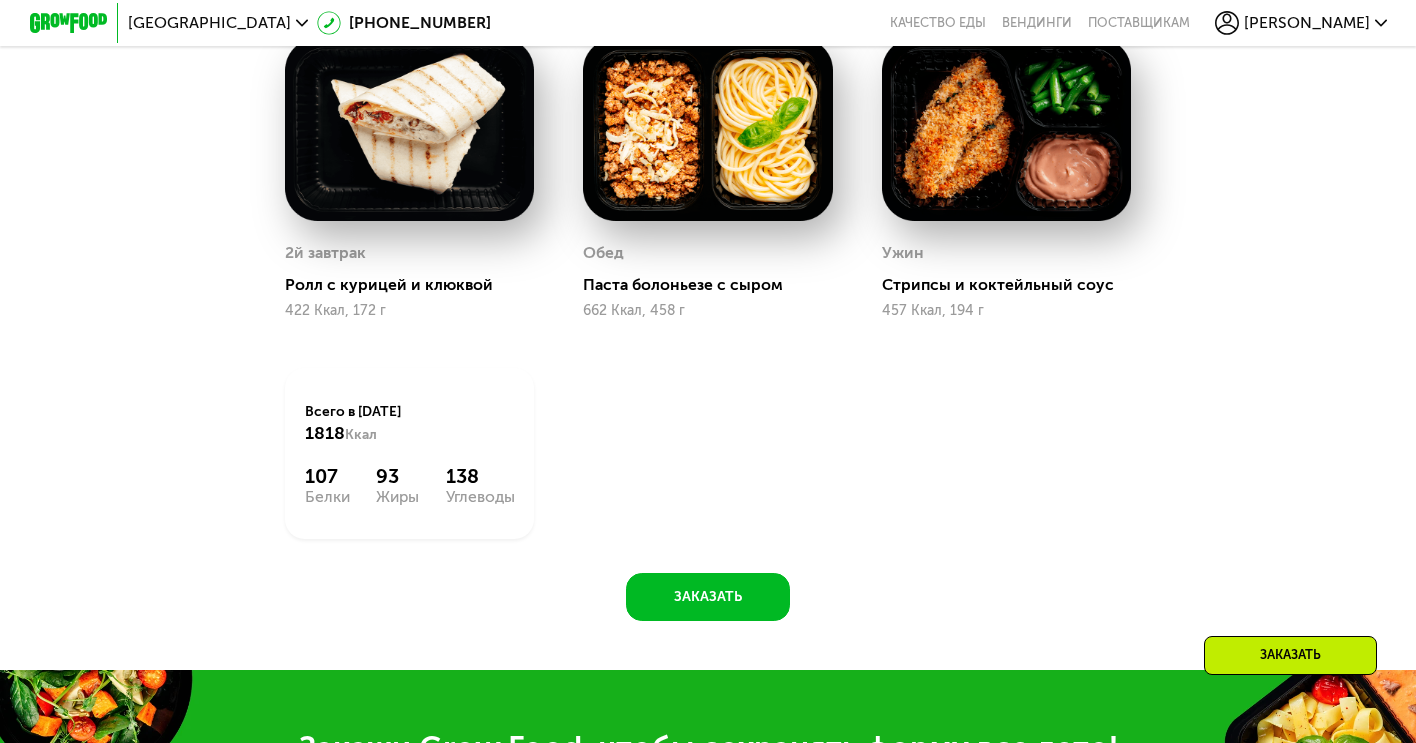 click at bounding box center (1006, 129) 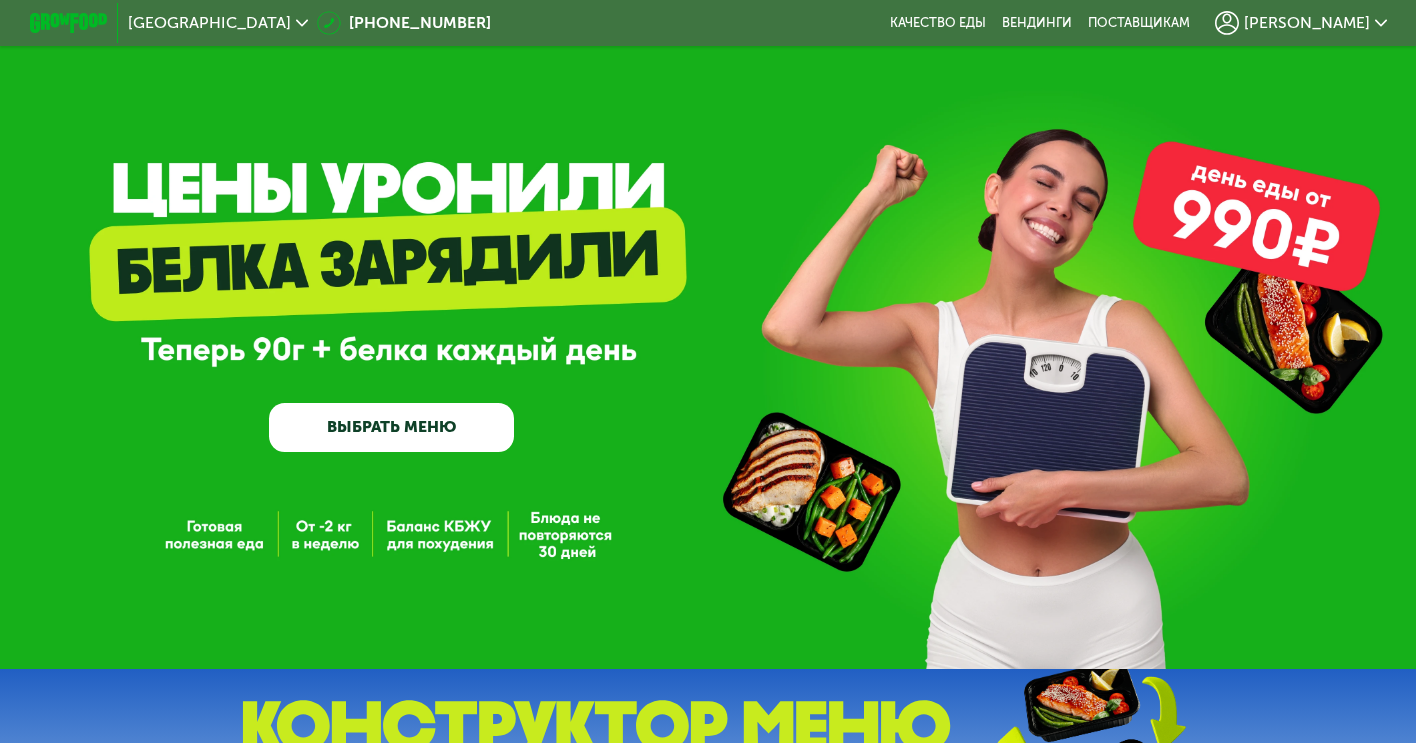scroll, scrollTop: 0, scrollLeft: 0, axis: both 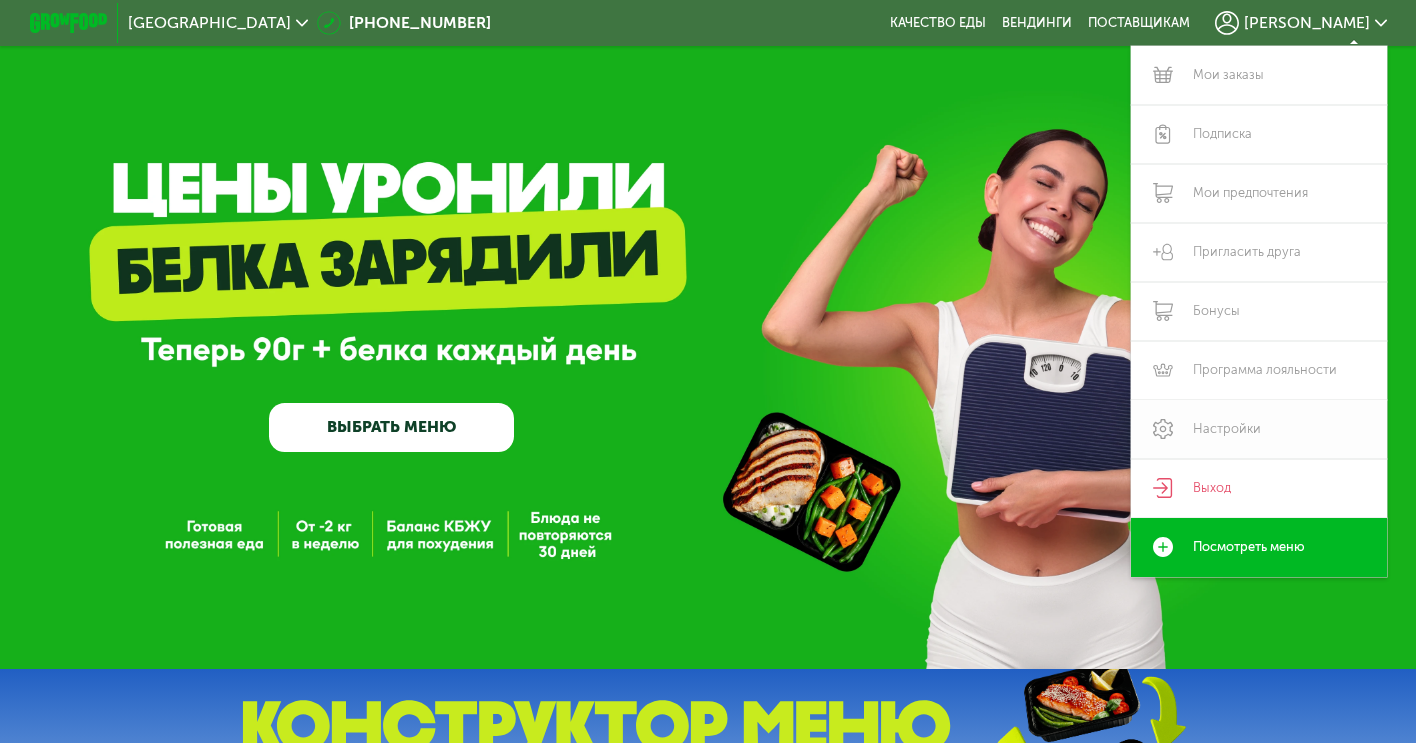 click on "Настройки" at bounding box center (1259, 429) 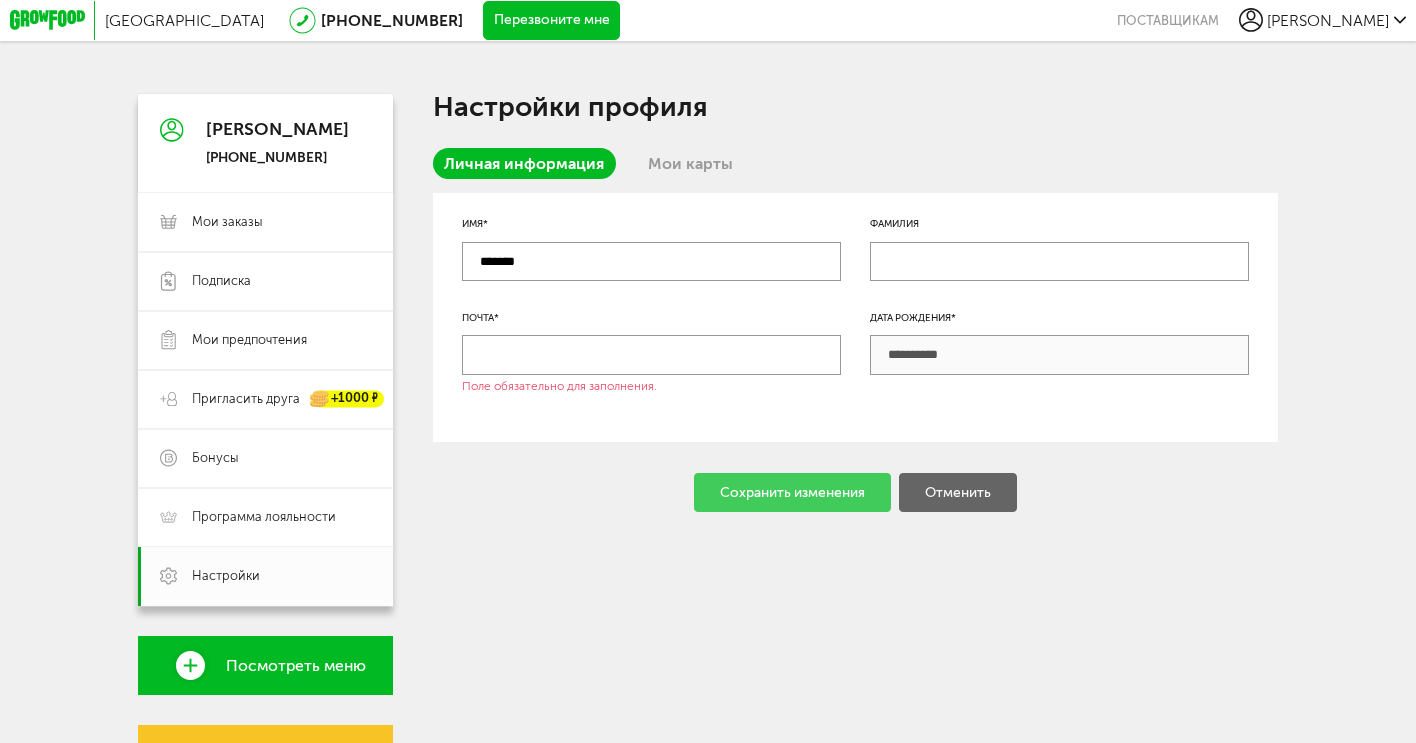 scroll, scrollTop: 12, scrollLeft: 0, axis: vertical 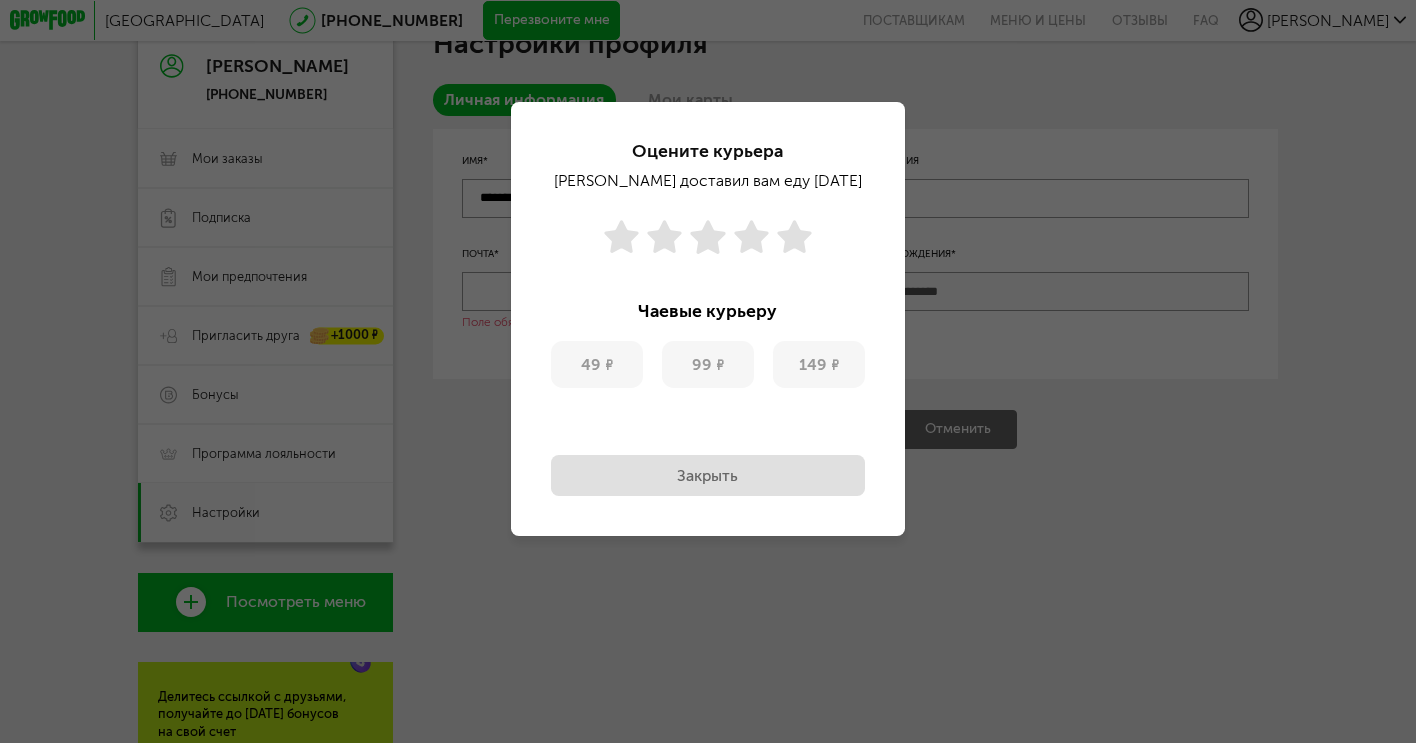 click on "Закрыть" at bounding box center [708, 475] 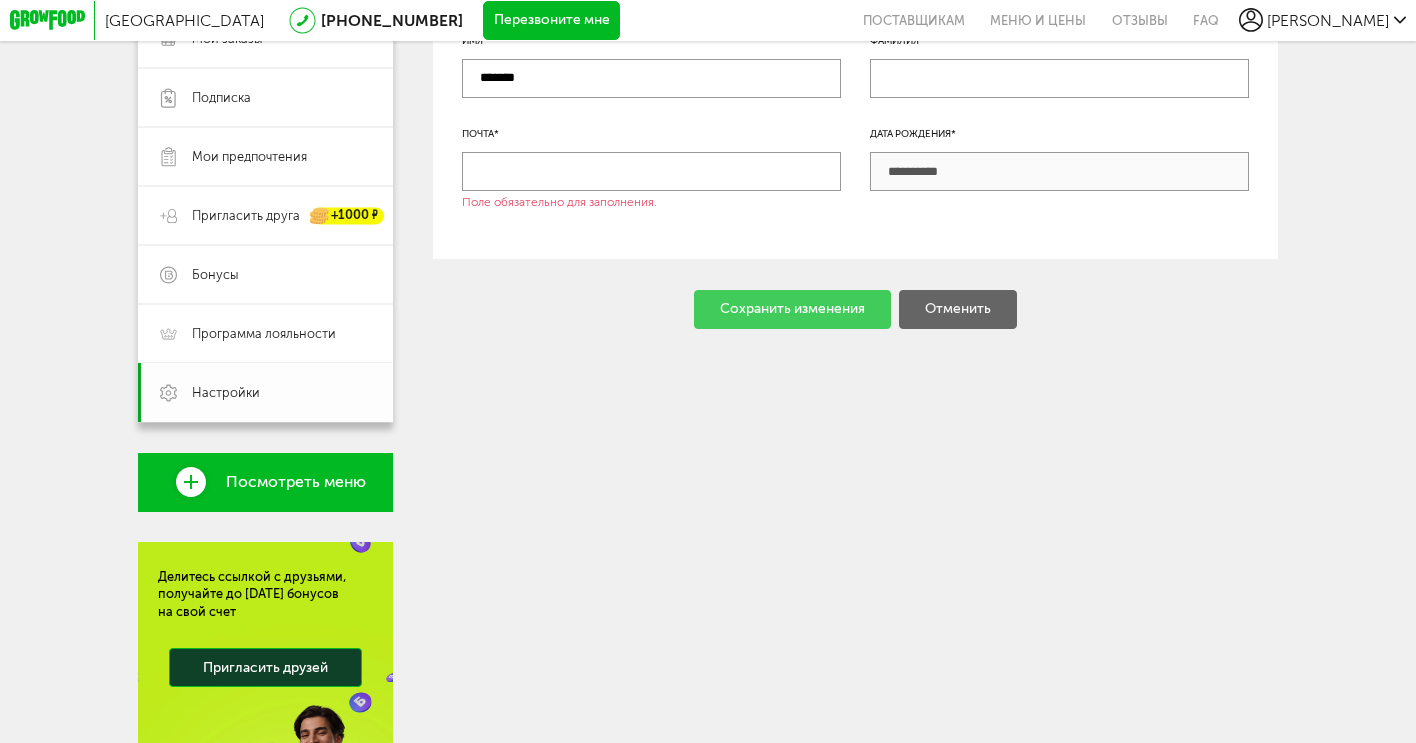 scroll, scrollTop: 351, scrollLeft: 0, axis: vertical 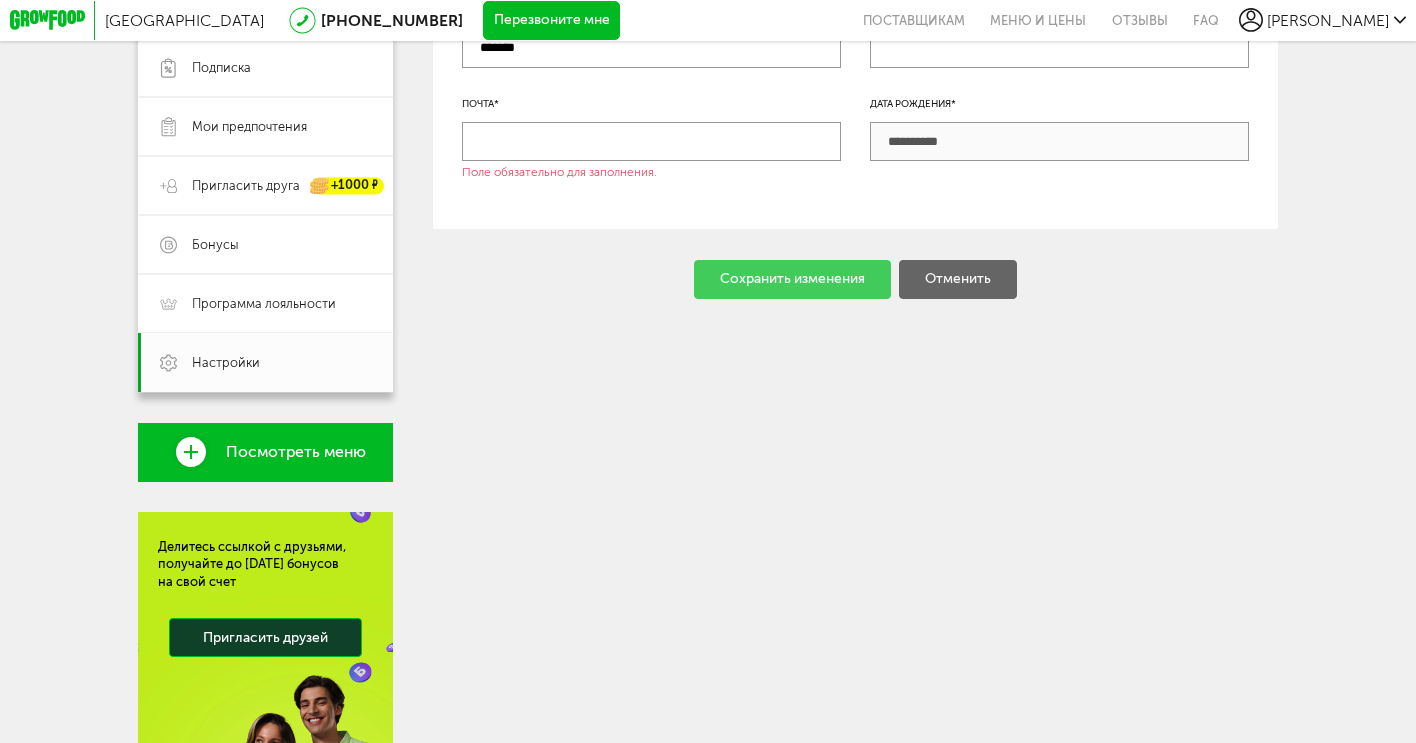 click on "Посмотреть меню" at bounding box center (296, 452) 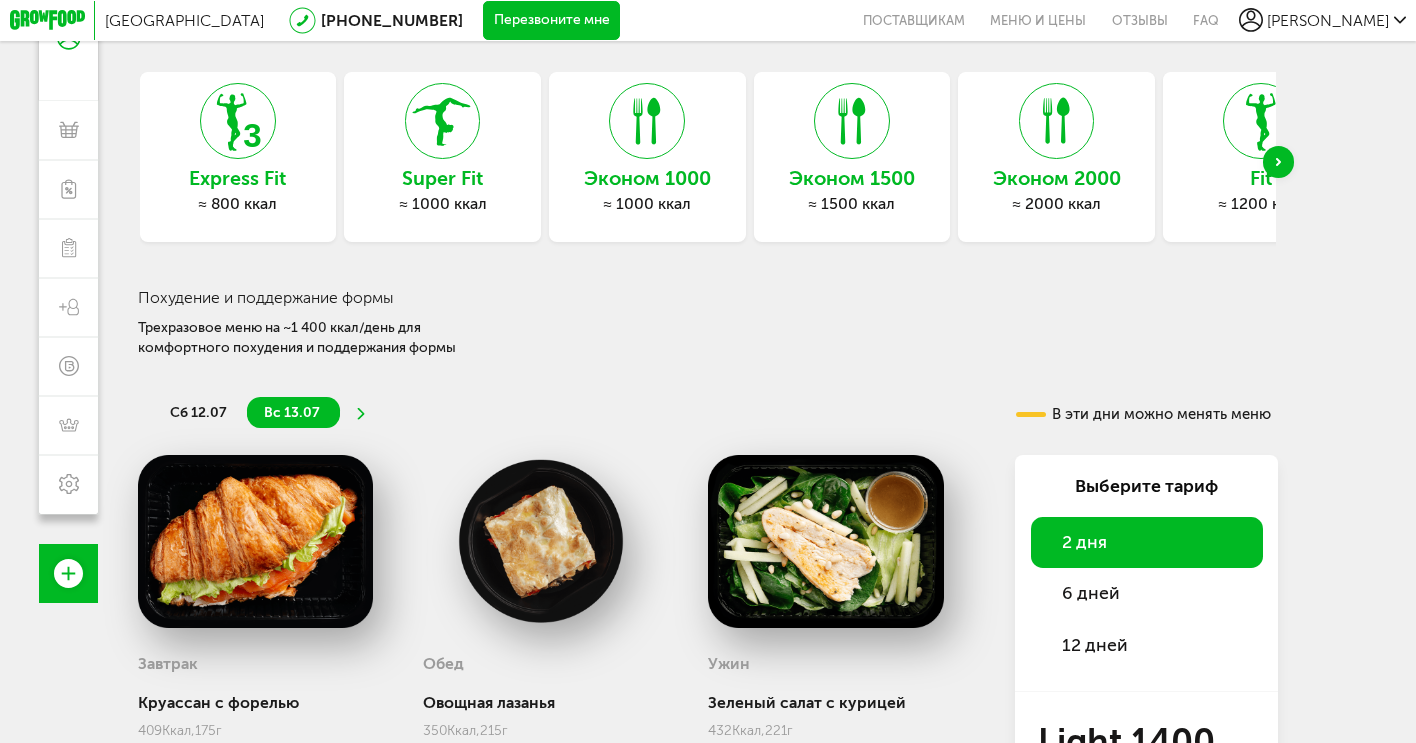 scroll, scrollTop: 10, scrollLeft: 0, axis: vertical 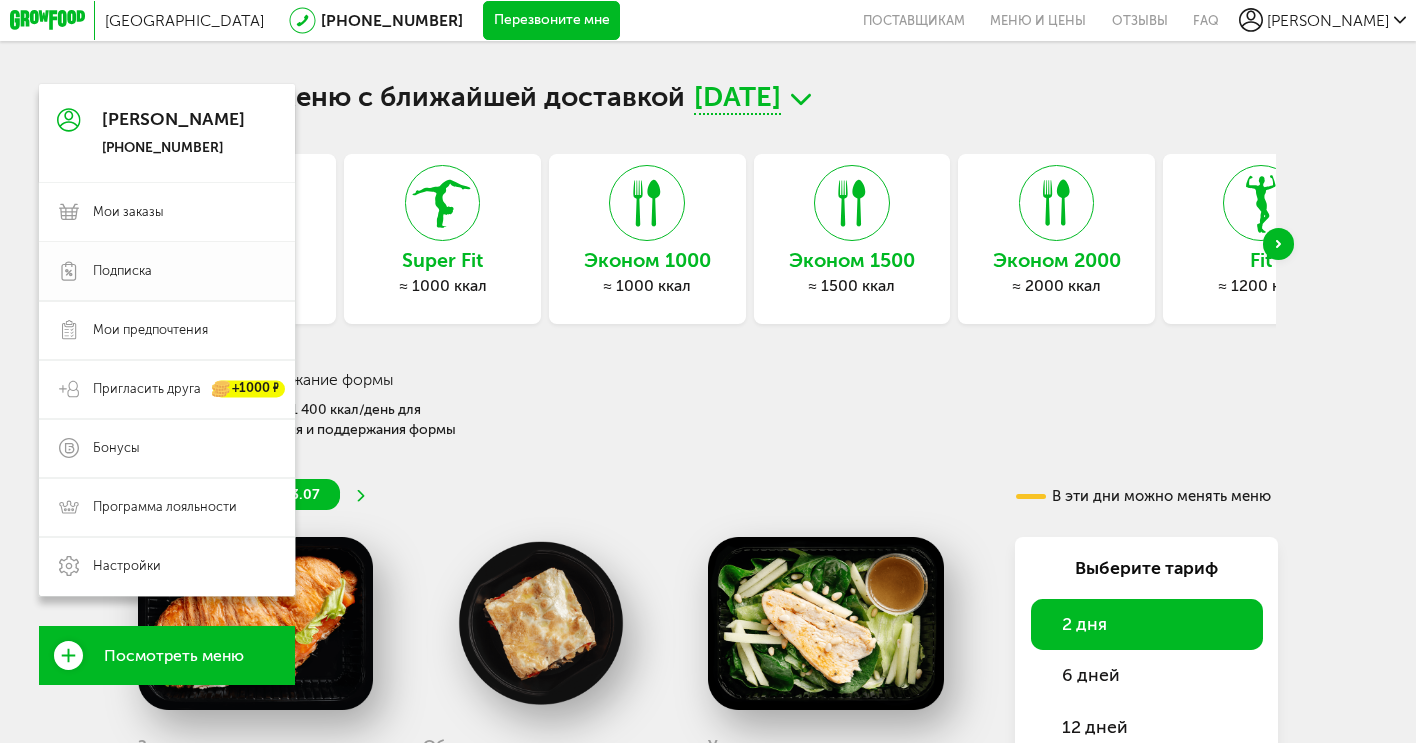 click on "Подписка" at bounding box center (184, 271) 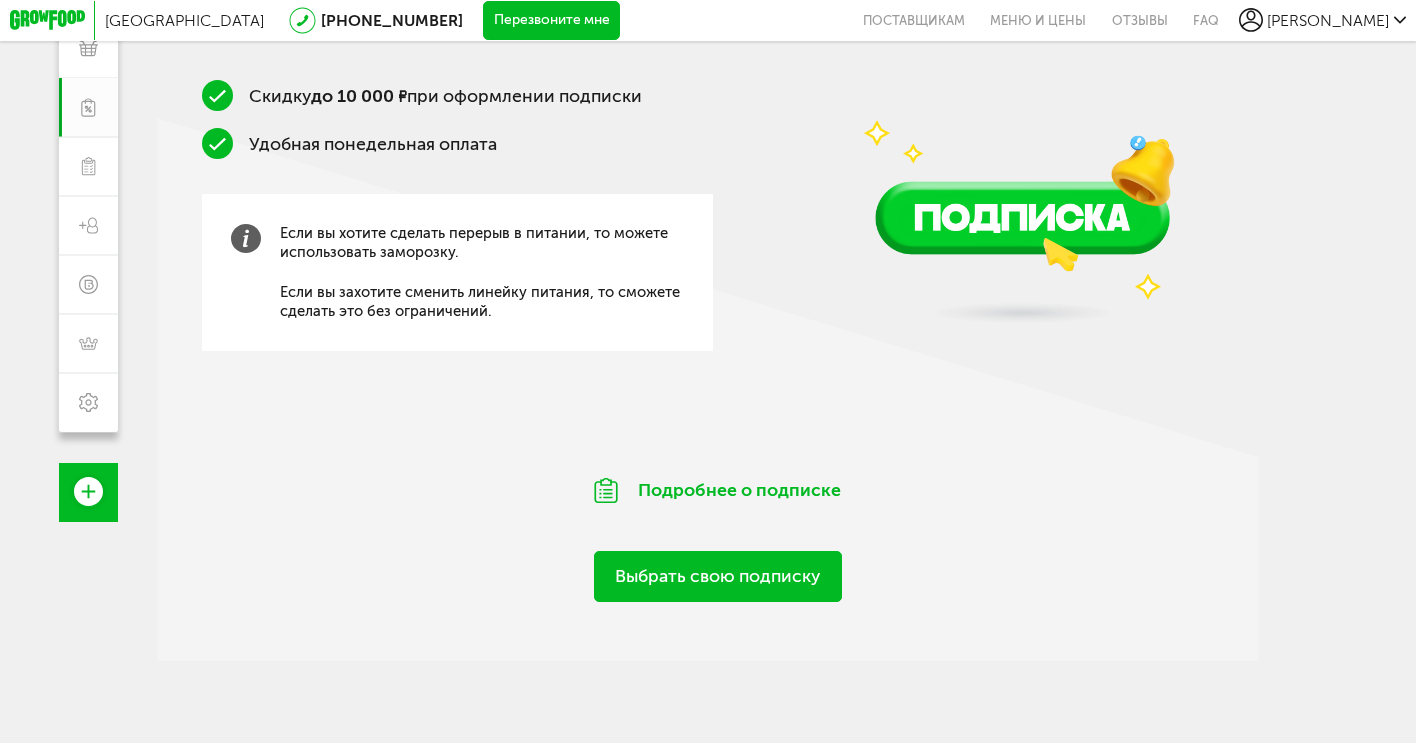 scroll, scrollTop: 311, scrollLeft: 0, axis: vertical 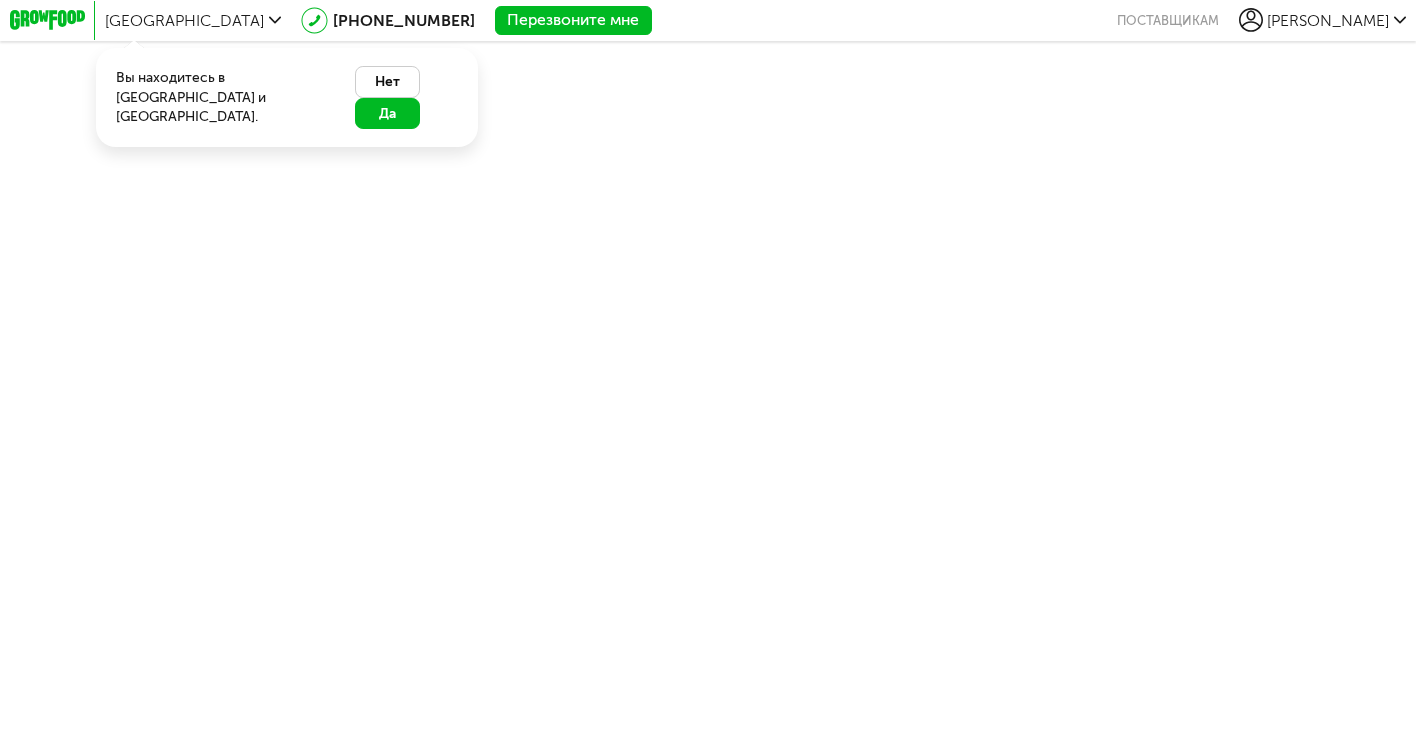 click on "Да" at bounding box center [387, 113] 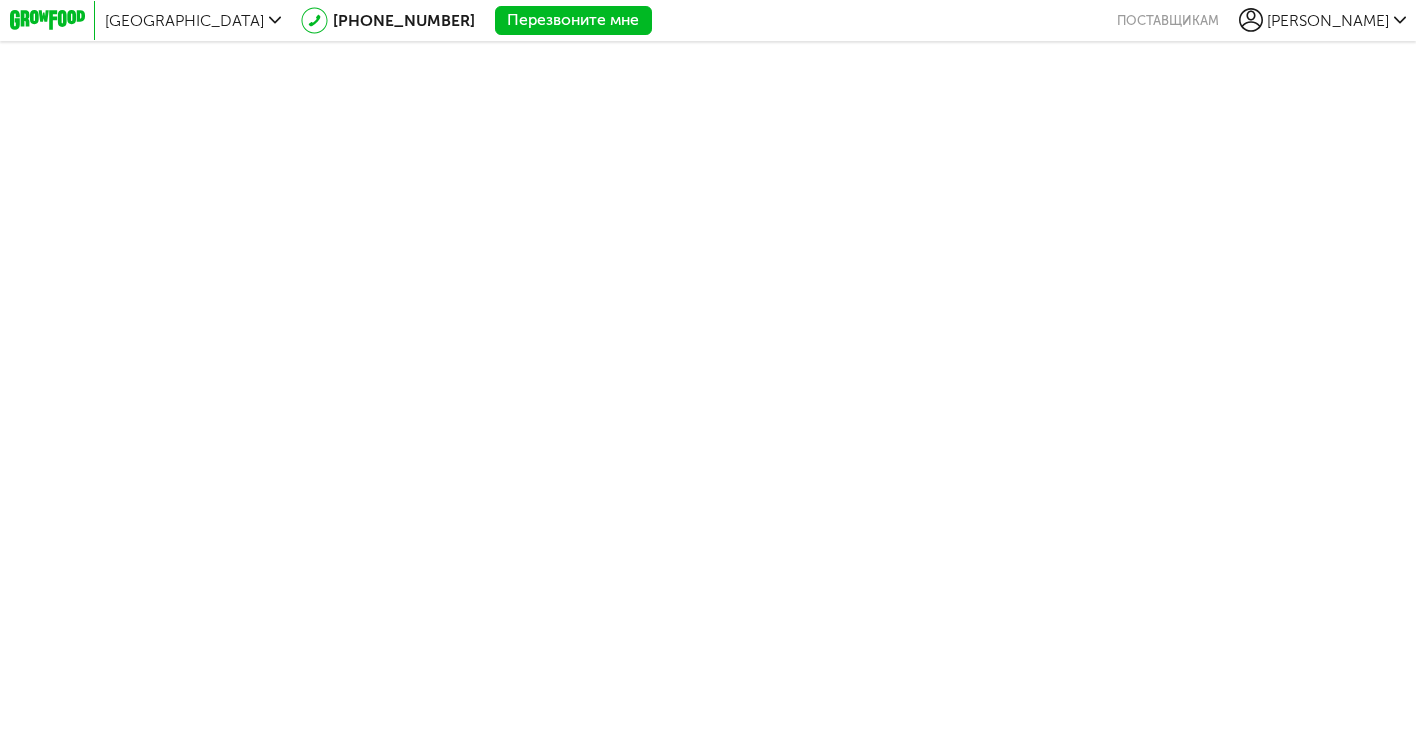 scroll, scrollTop: 0, scrollLeft: 0, axis: both 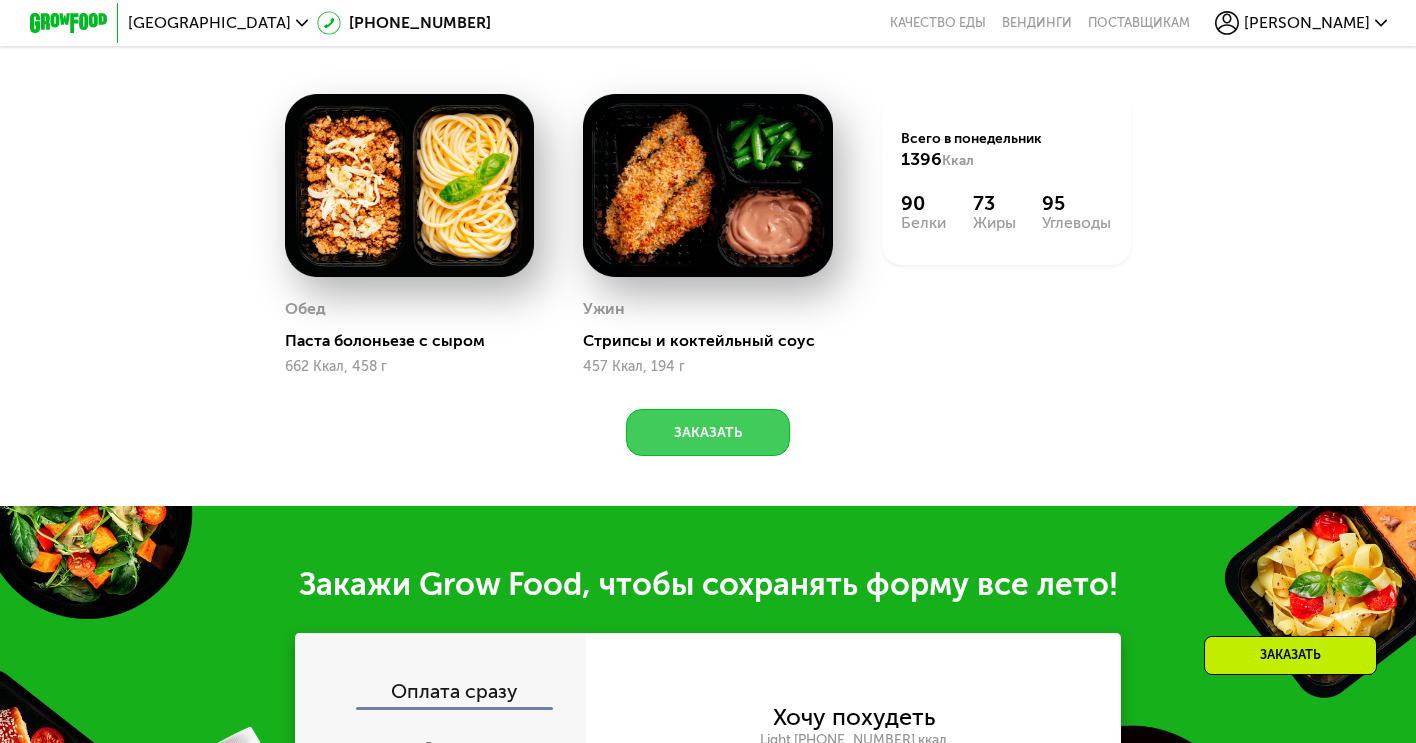 click on "Заказать" 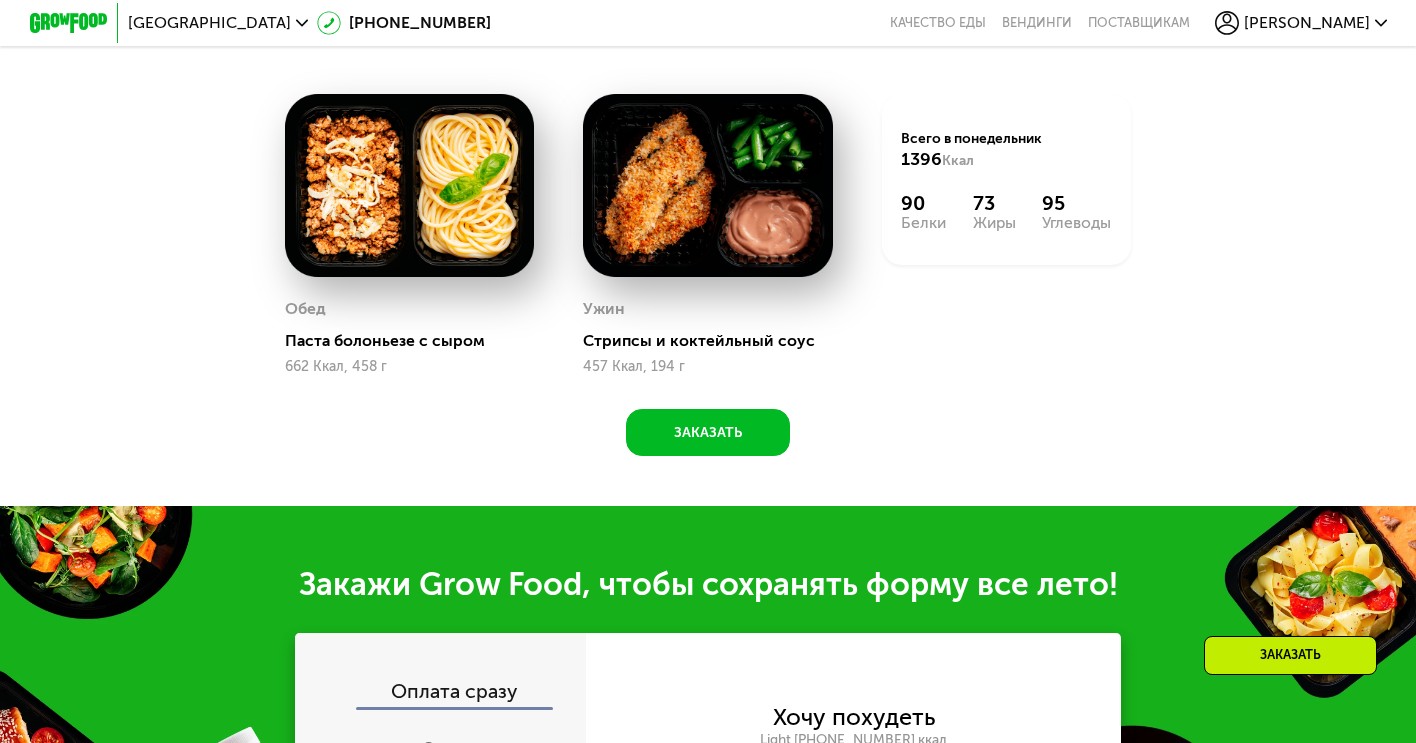 scroll, scrollTop: 2075, scrollLeft: 0, axis: vertical 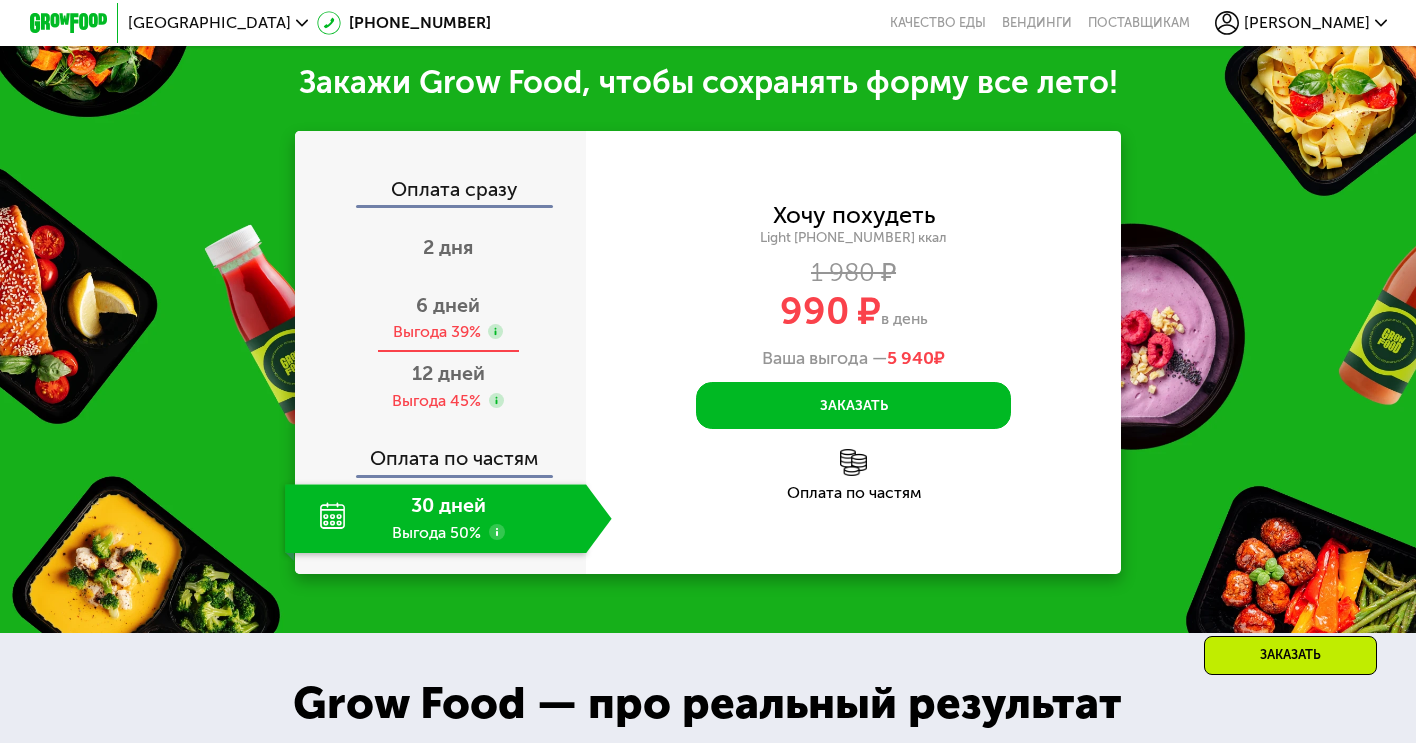 click on "6 дней" at bounding box center (448, 305) 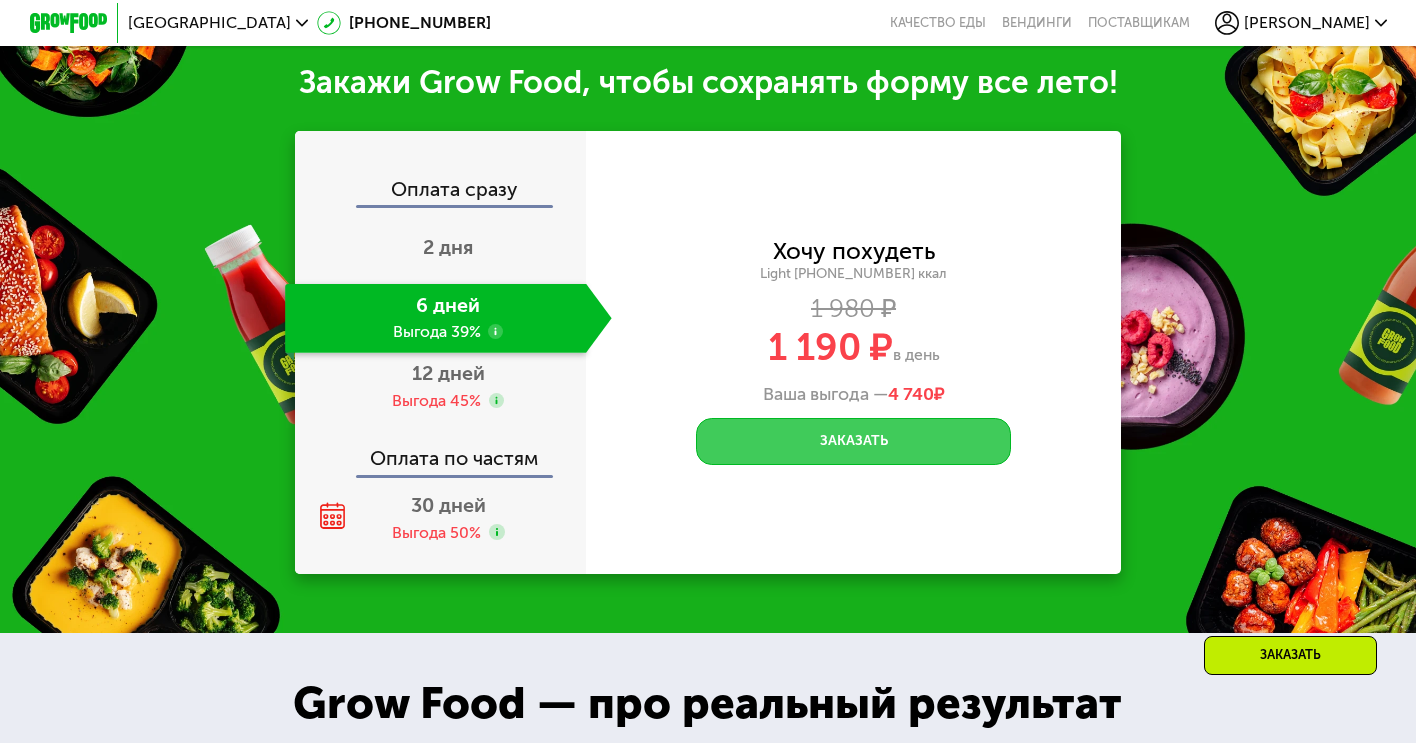 click on "Заказать" at bounding box center [853, 441] 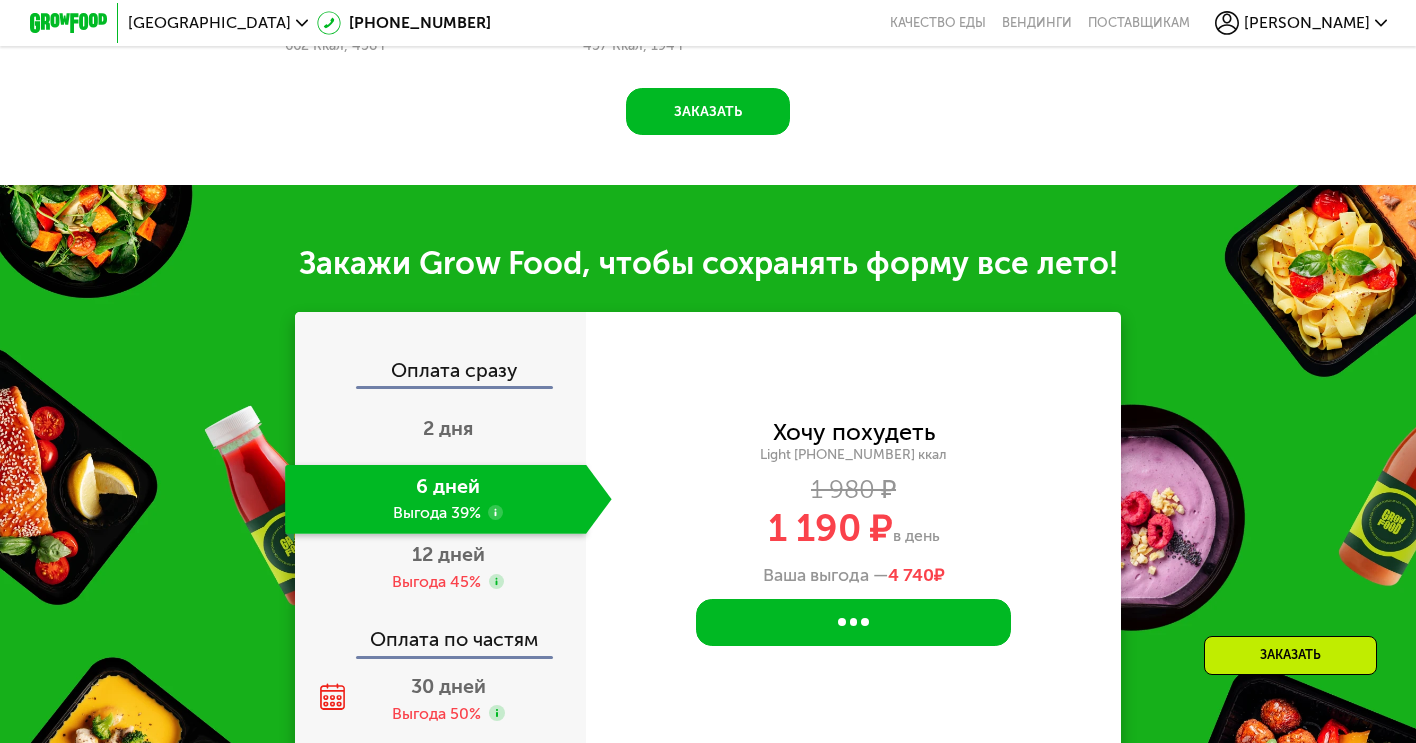 scroll, scrollTop: 0, scrollLeft: 0, axis: both 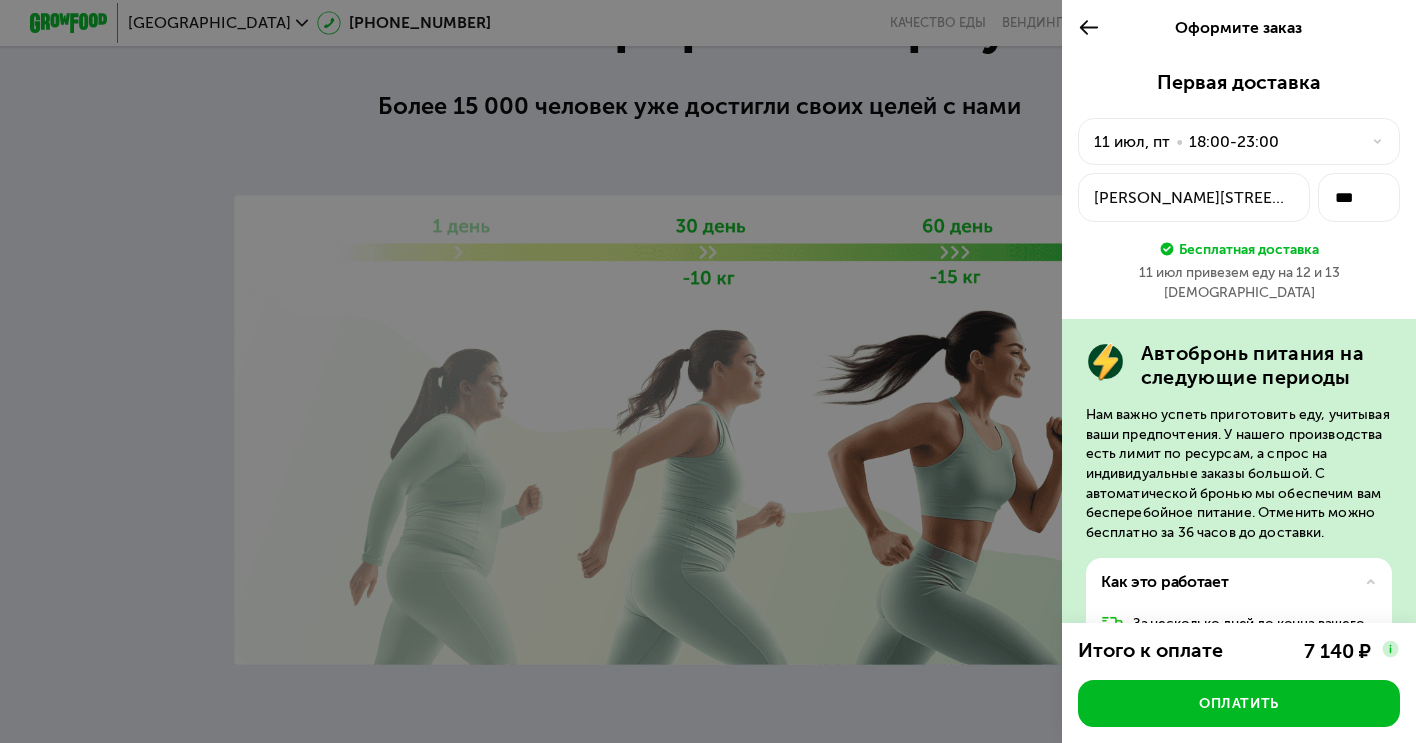 click 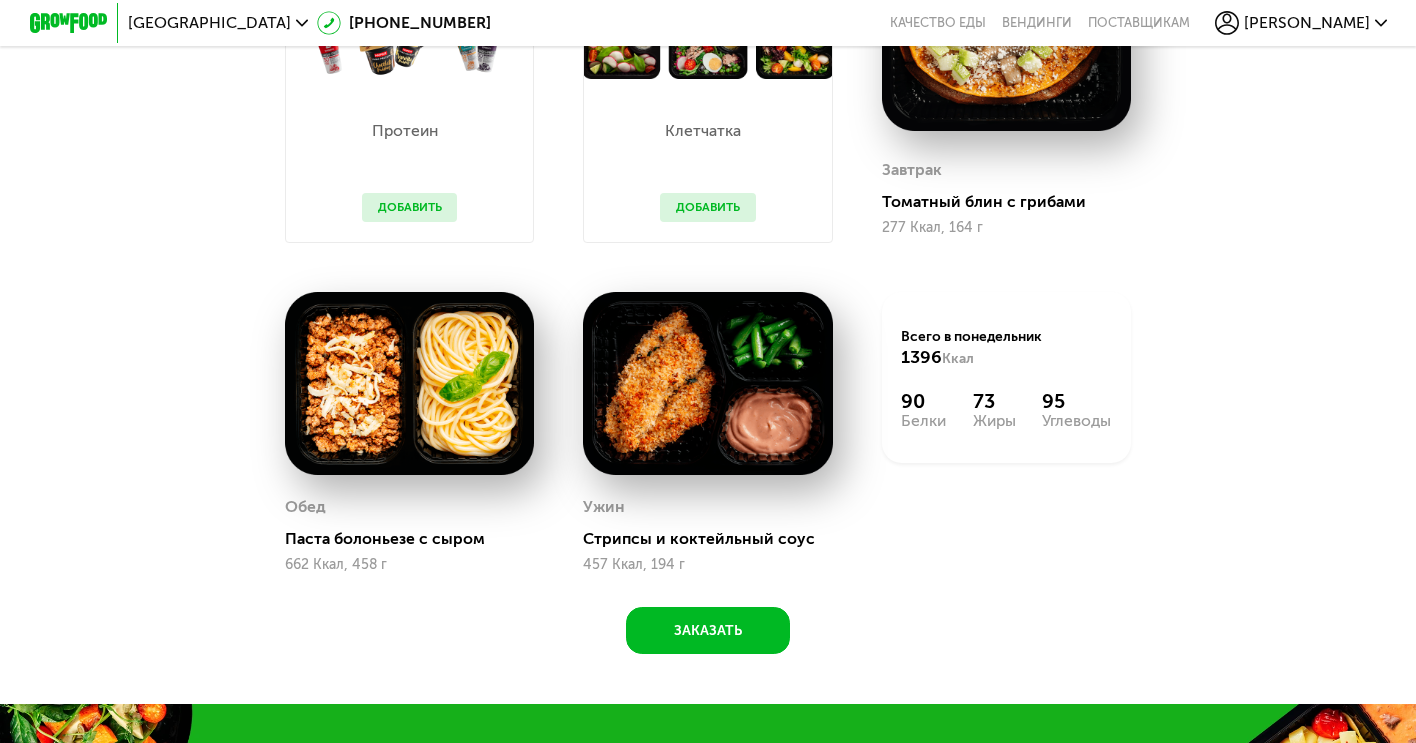 scroll, scrollTop: 1371, scrollLeft: 0, axis: vertical 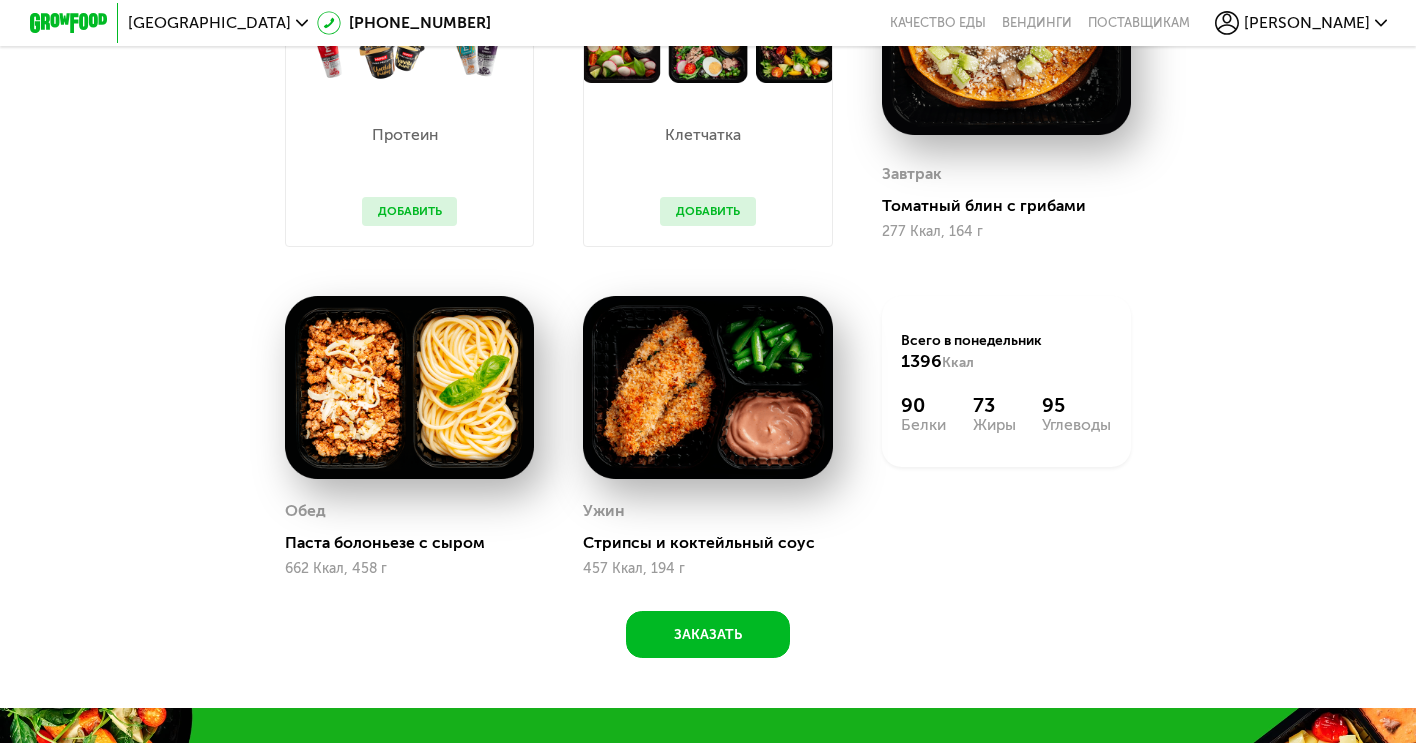 click on "Всего в понедельник 1396 Ккал 90  Белки  73  Жиры  95  Углеводы" 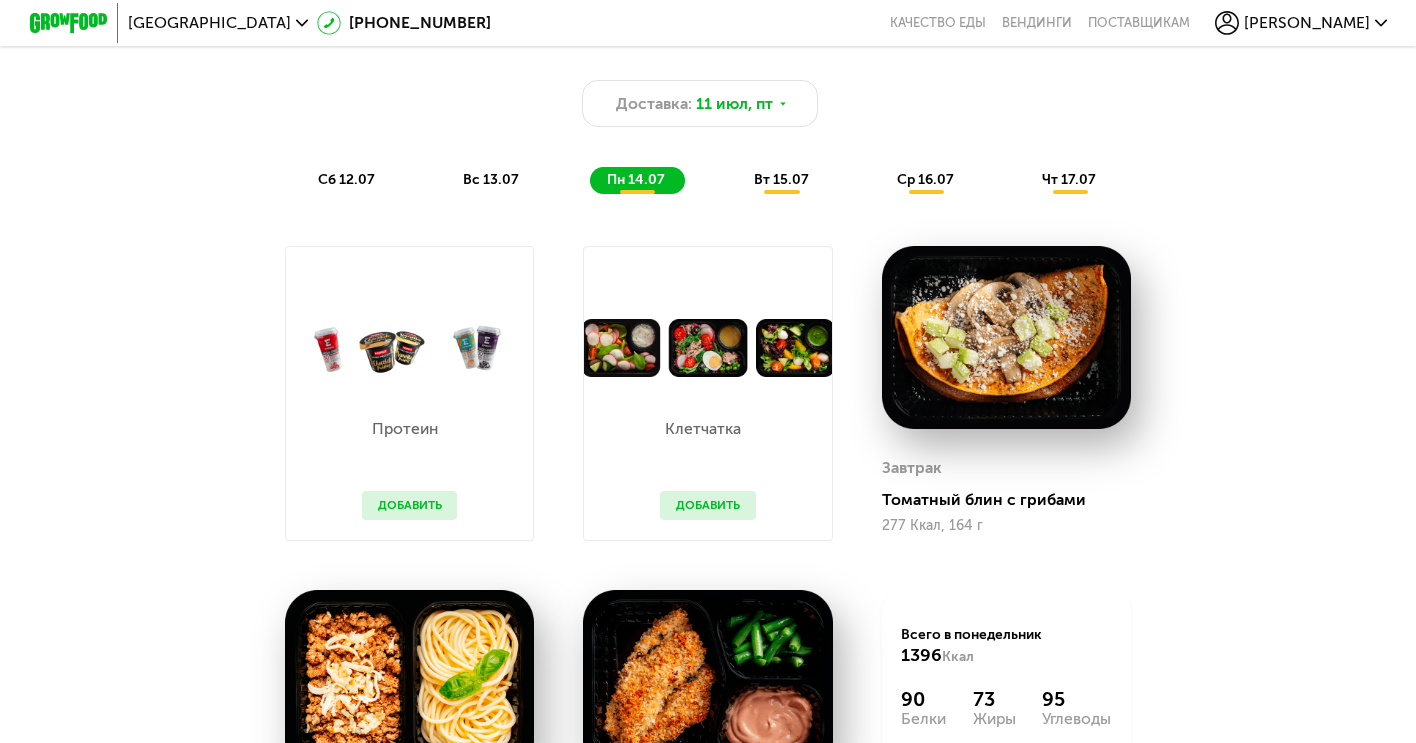 scroll, scrollTop: 1062, scrollLeft: 0, axis: vertical 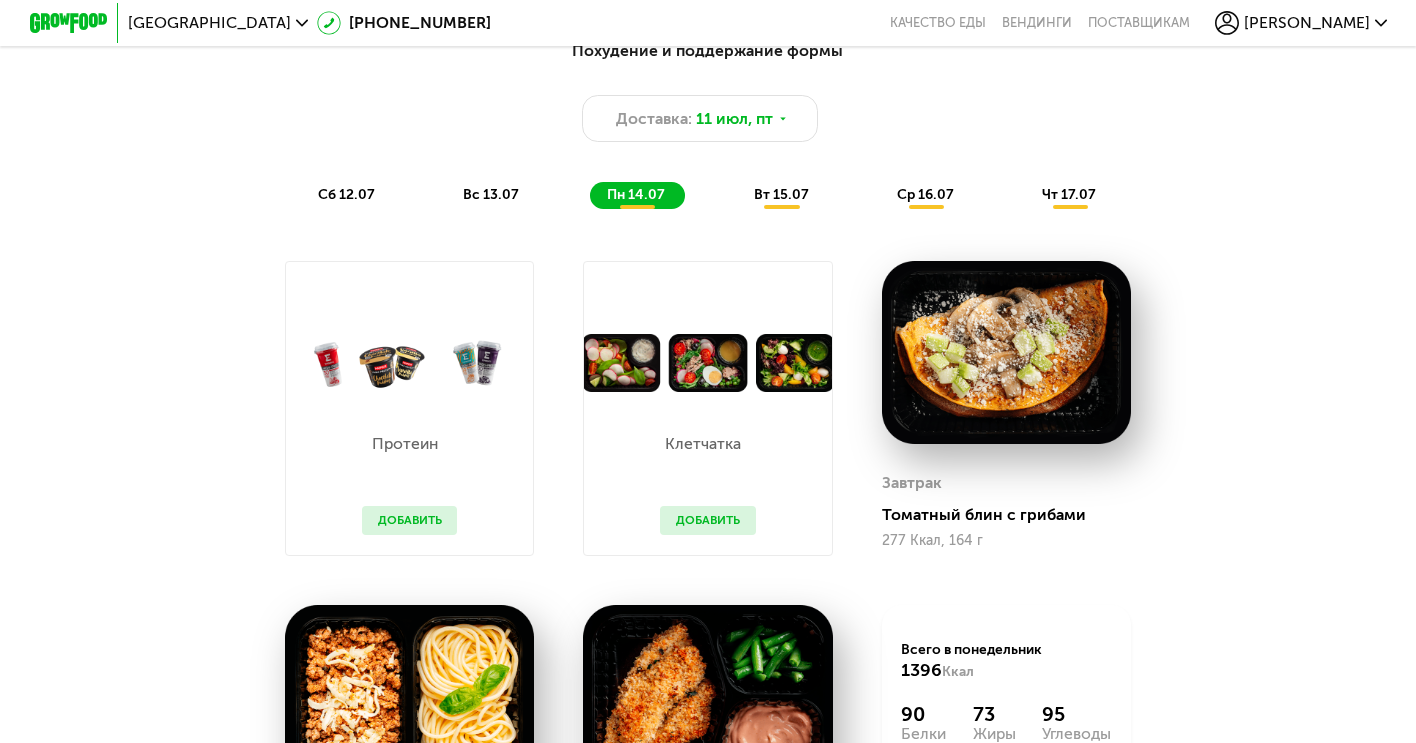 click on "вт 15.07" at bounding box center [781, 194] 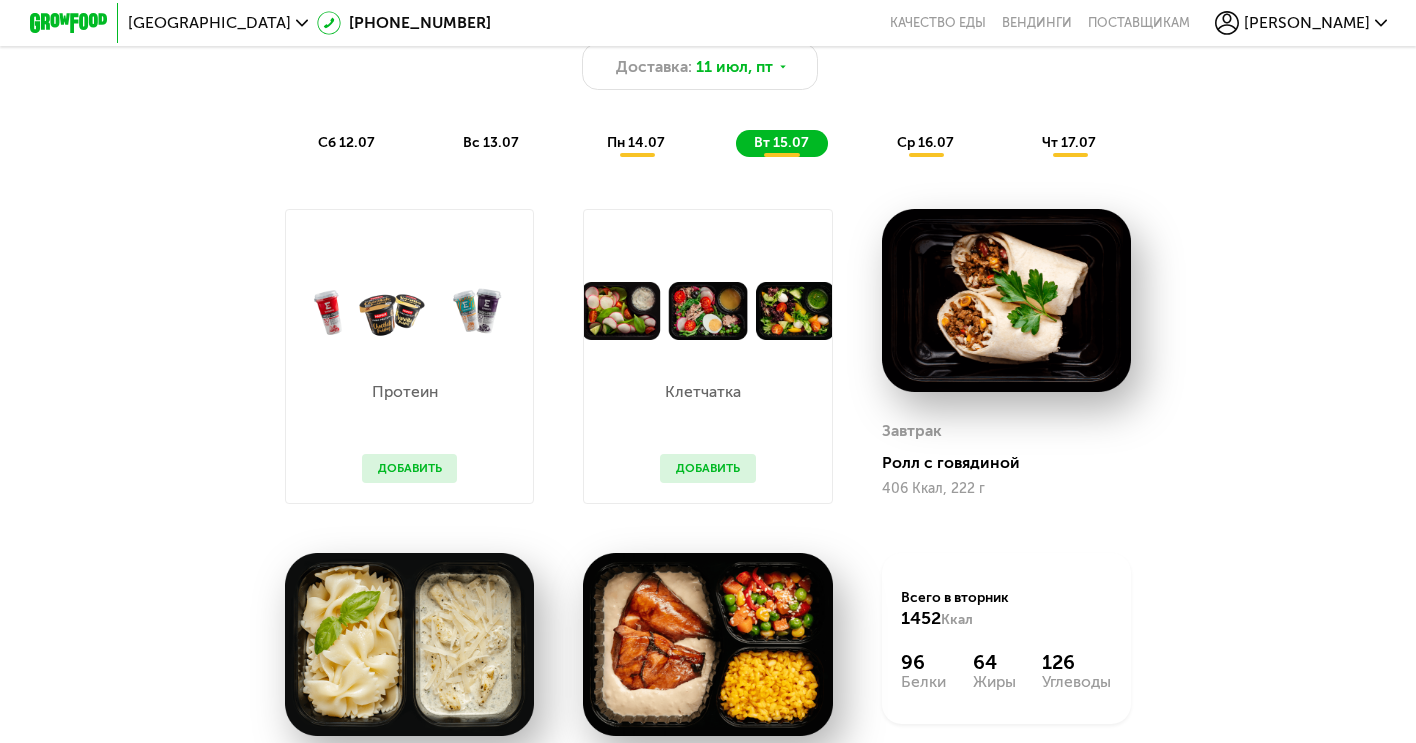 scroll, scrollTop: 1112, scrollLeft: 0, axis: vertical 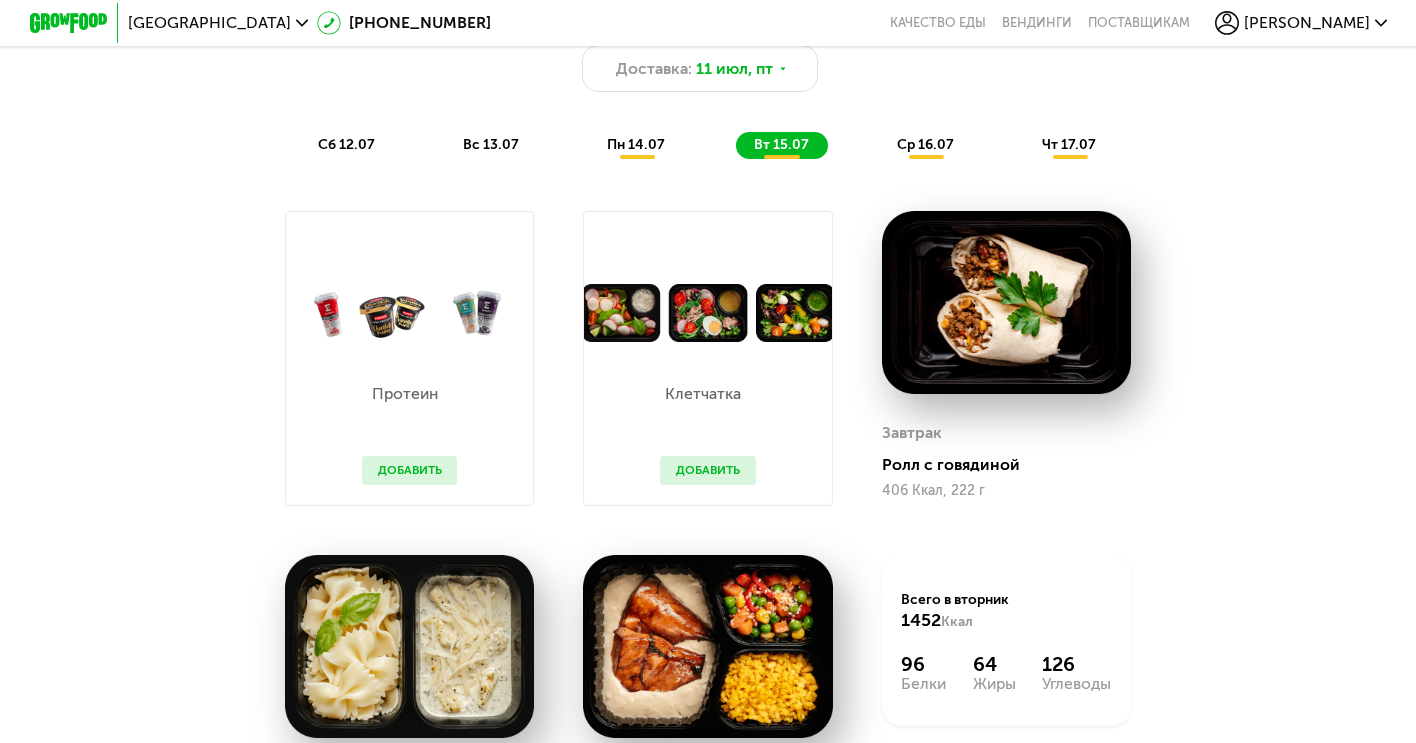 click on "ср 16.07" at bounding box center [925, 144] 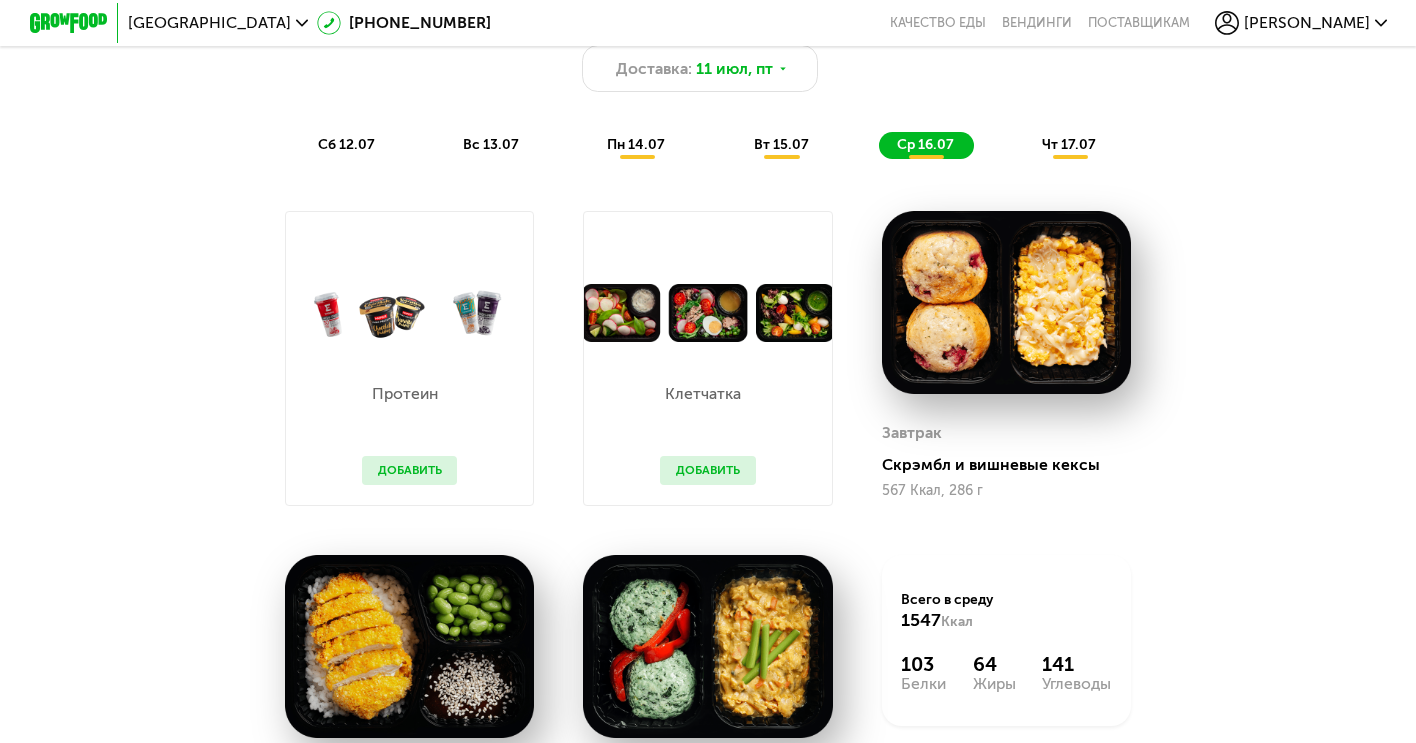 click on "вт 15.07" at bounding box center (781, 144) 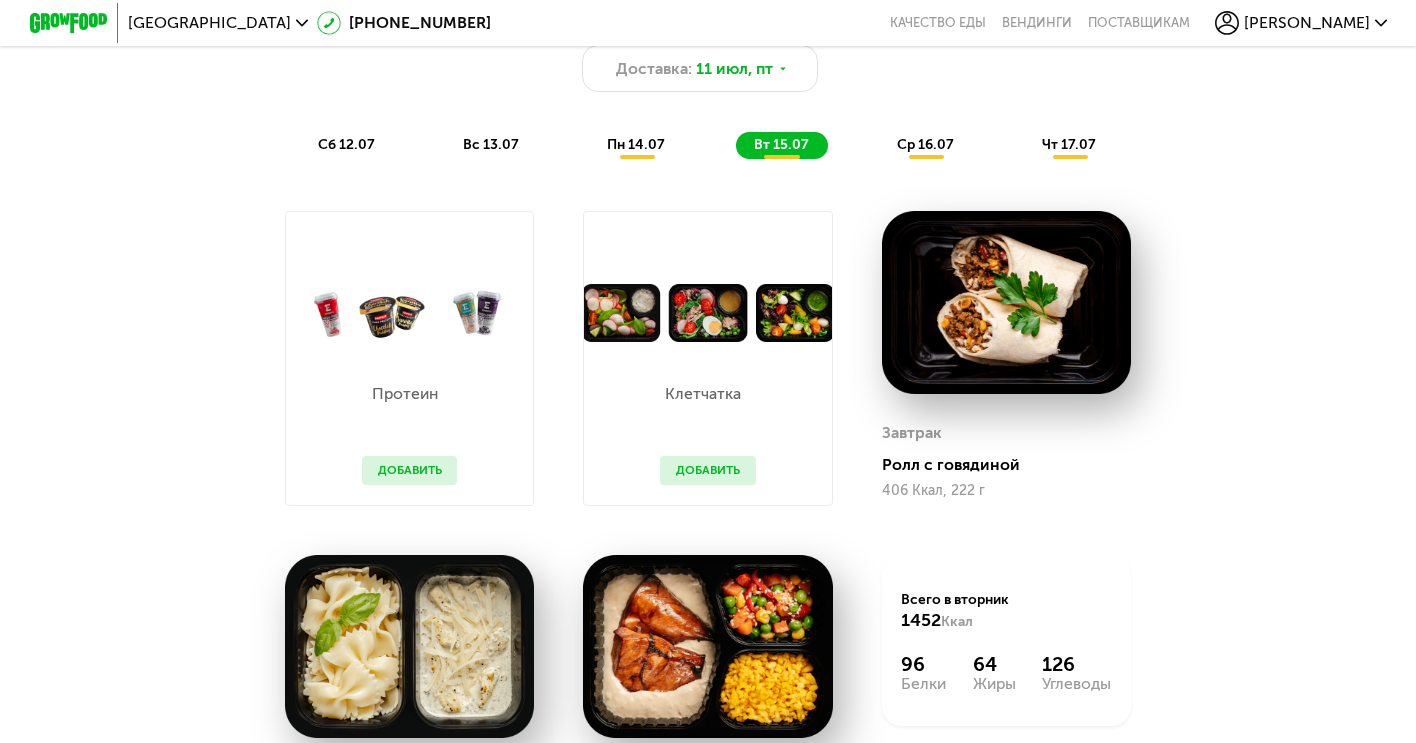 click on "пн 14.07" at bounding box center [636, 144] 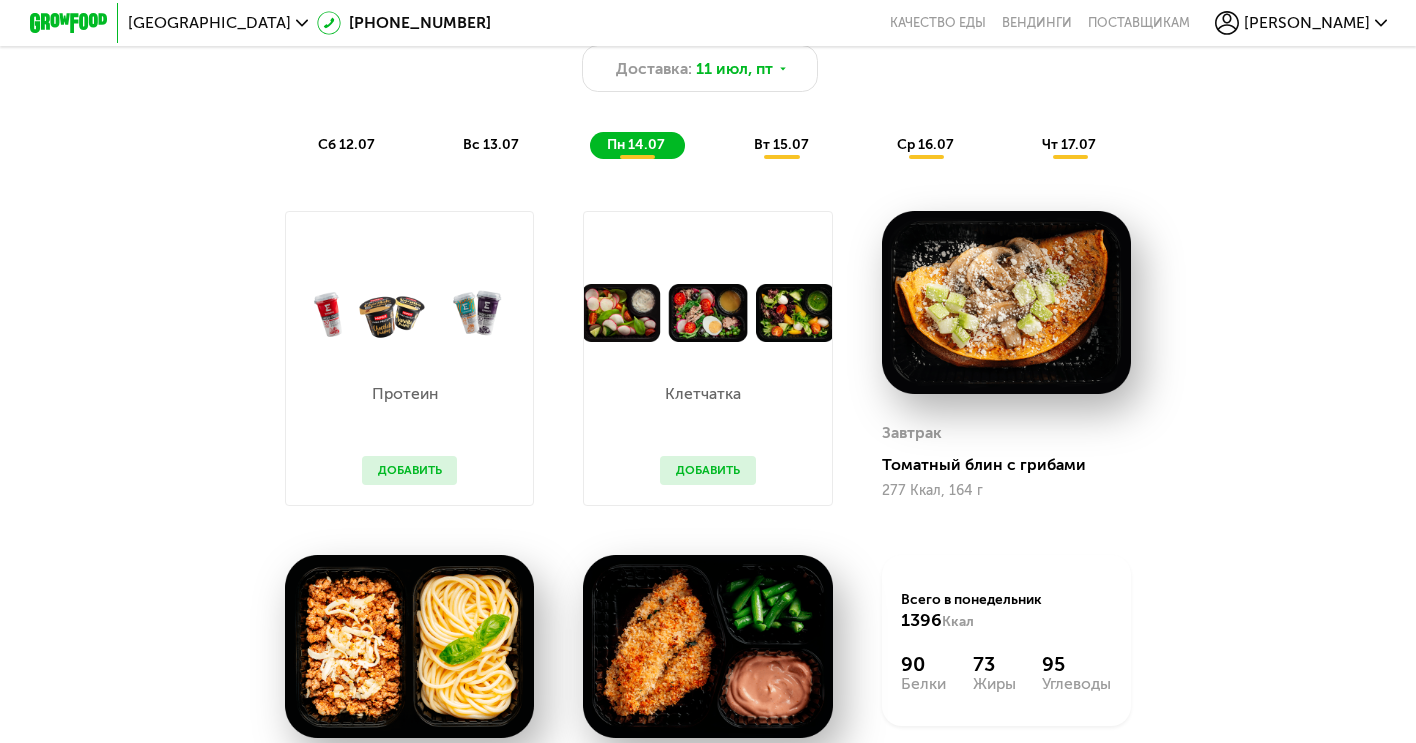 click on "чт 17.07" at bounding box center [1069, 144] 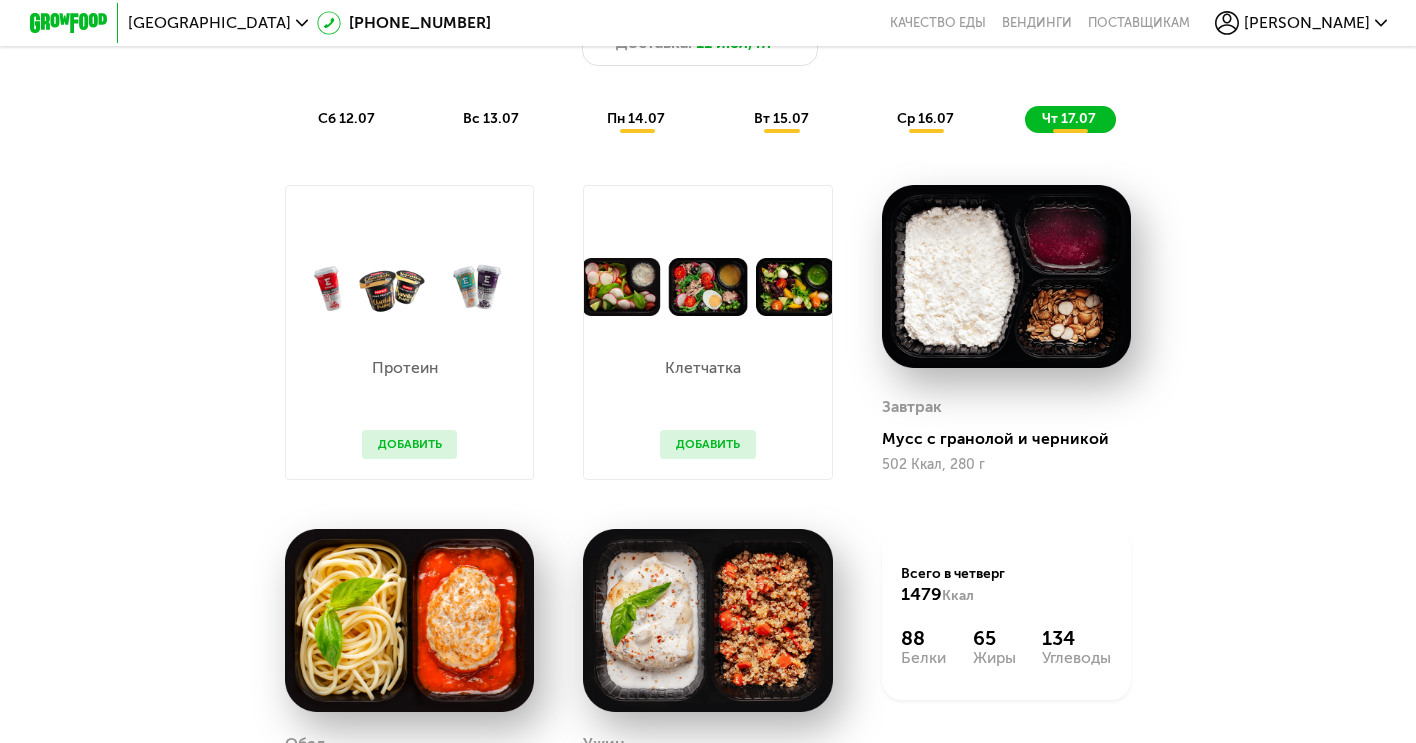 scroll, scrollTop: 1128, scrollLeft: 0, axis: vertical 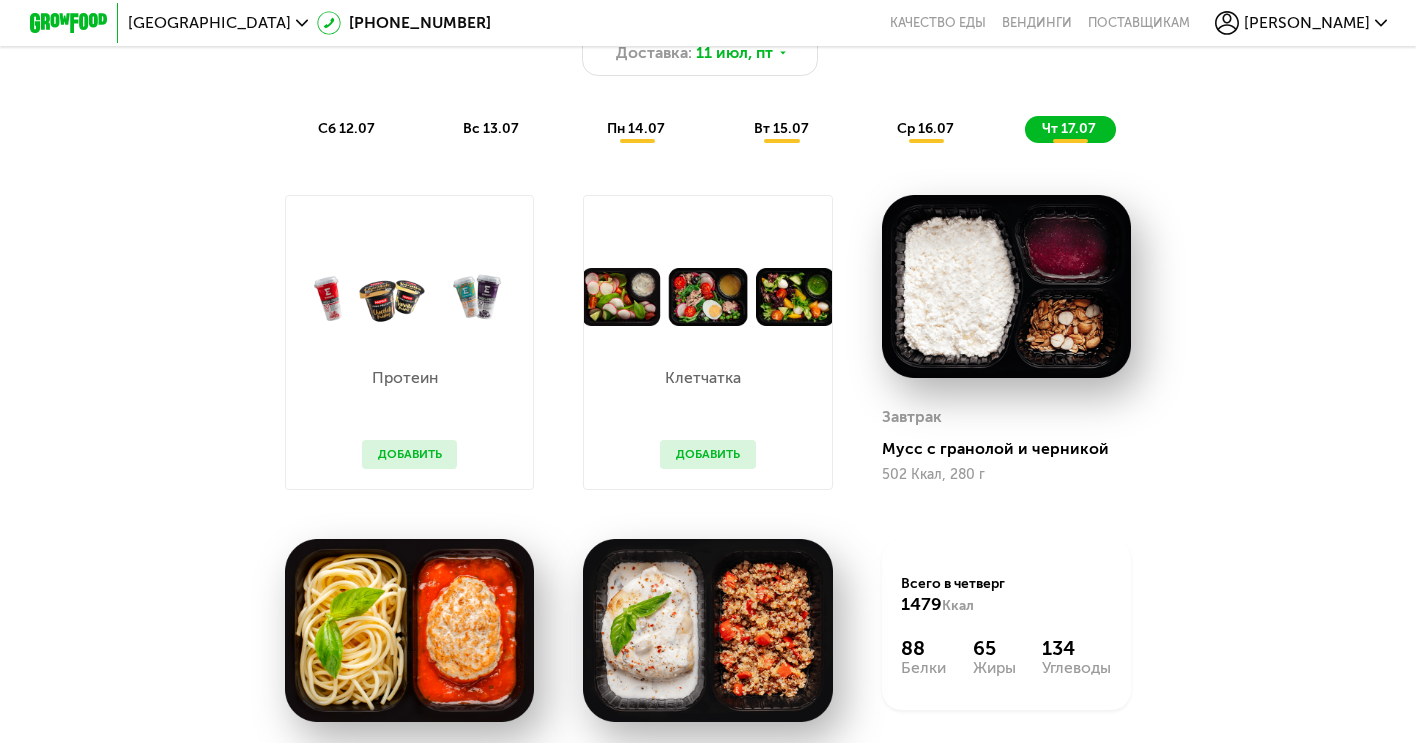 click on "пн 14.07" at bounding box center (636, 128) 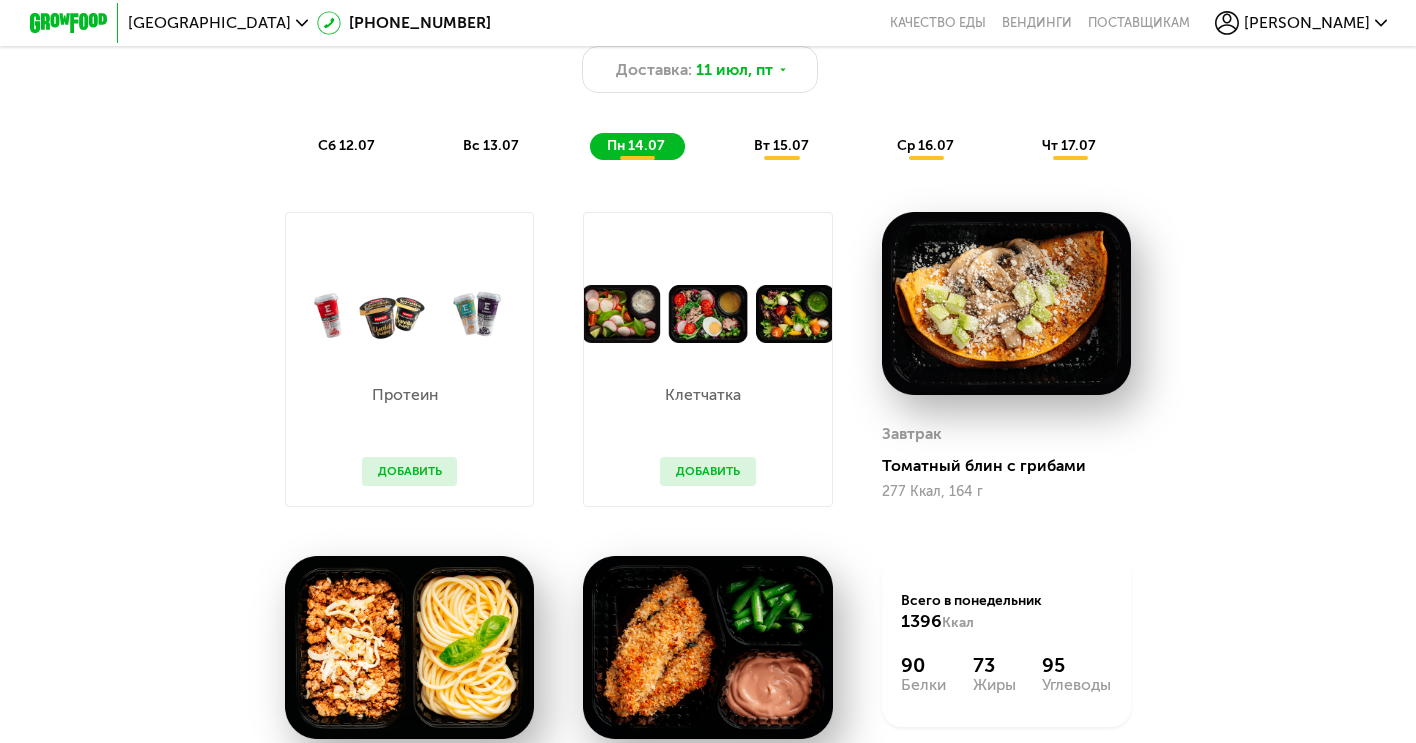 scroll, scrollTop: 1108, scrollLeft: 0, axis: vertical 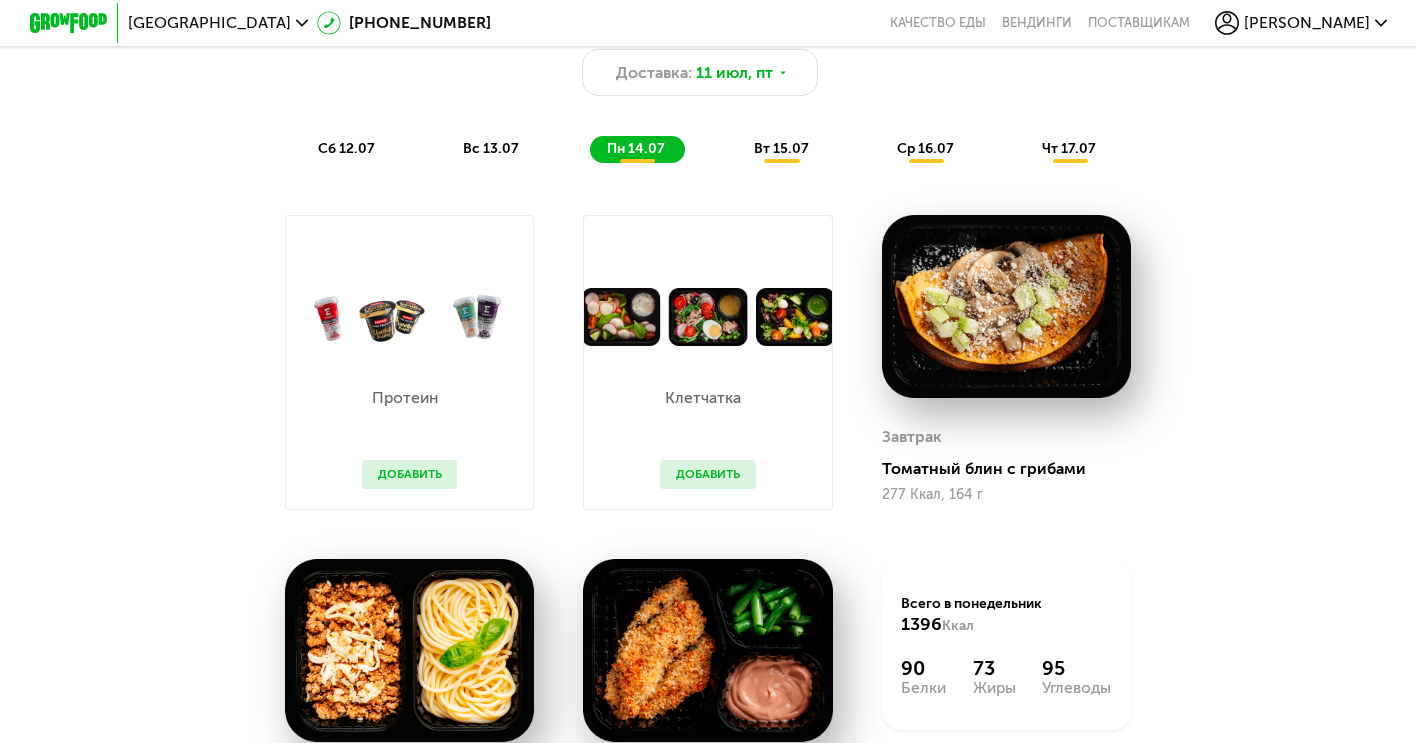 click on "вс 13.07" at bounding box center (491, 148) 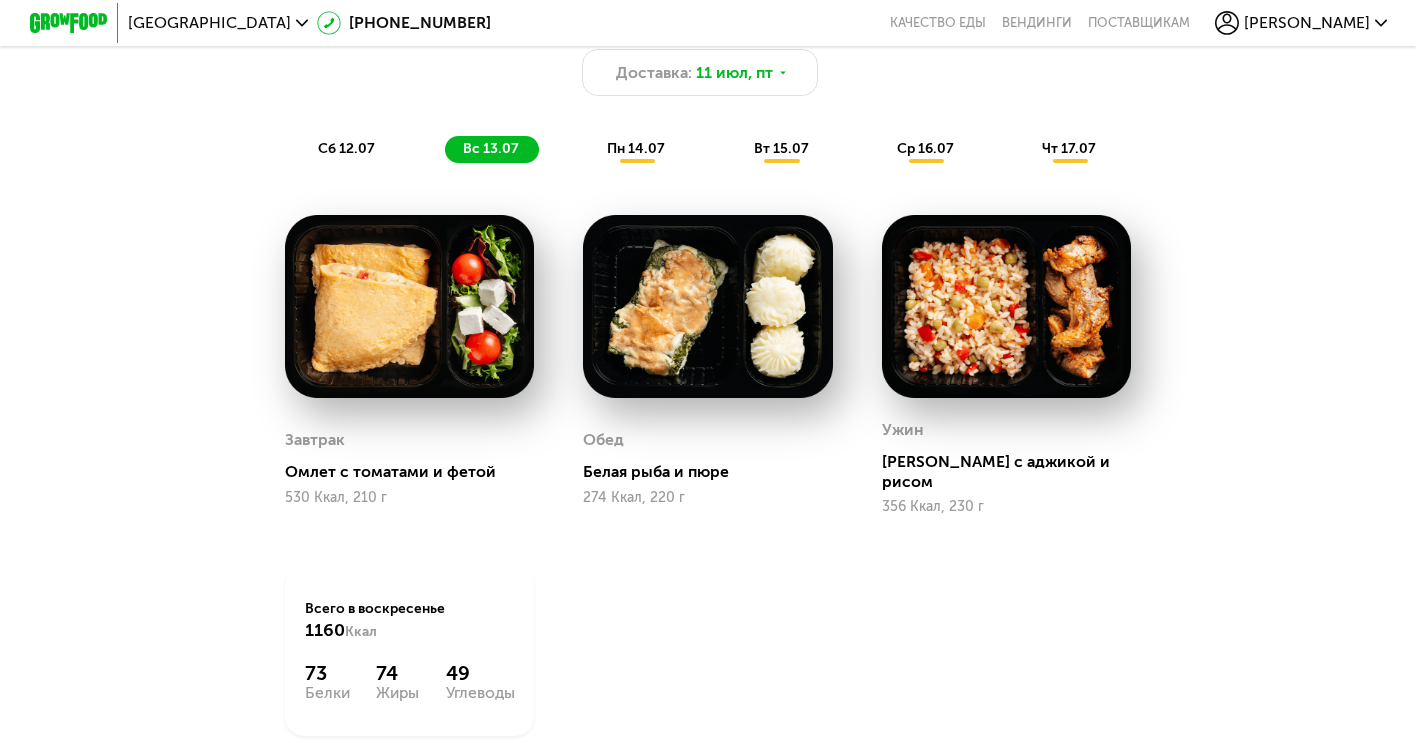 click on "сб 12.07" at bounding box center (346, 148) 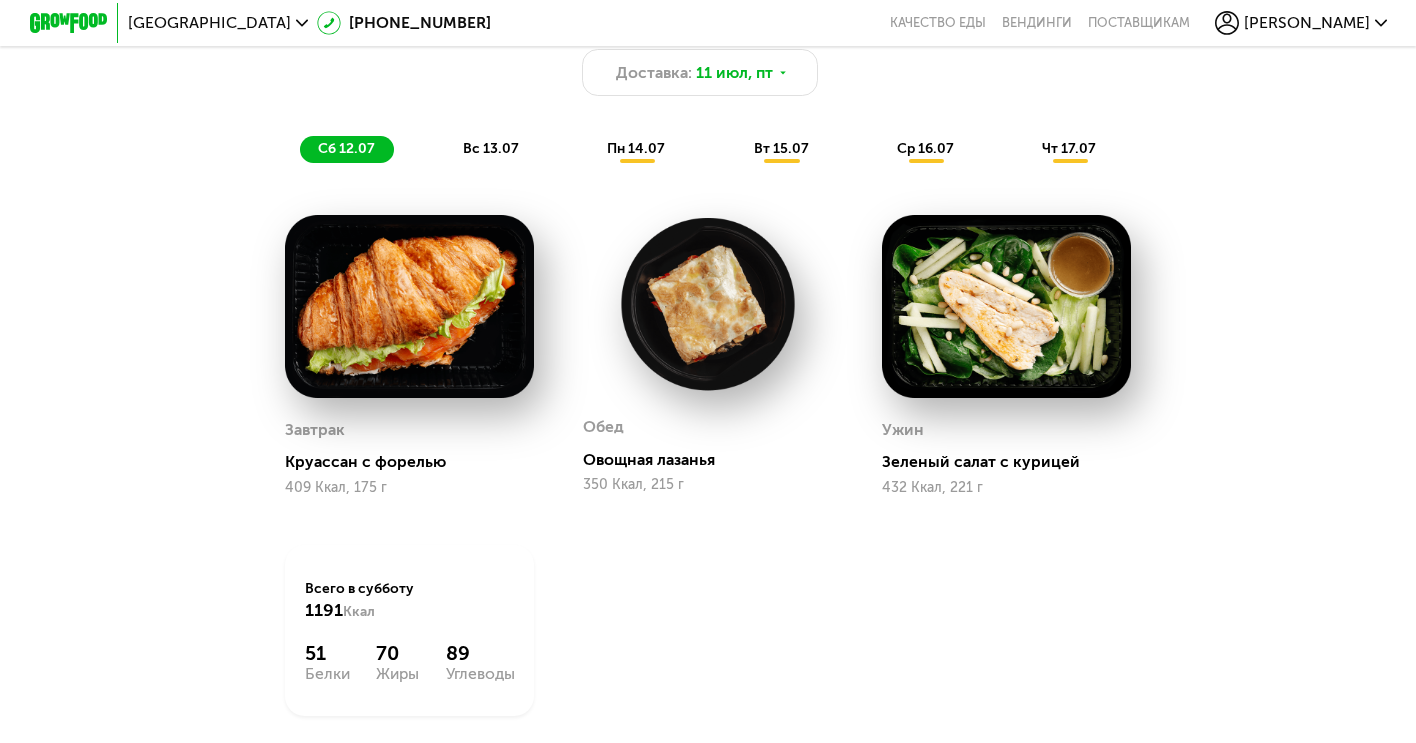 click on "вс 13.07" at bounding box center (491, 148) 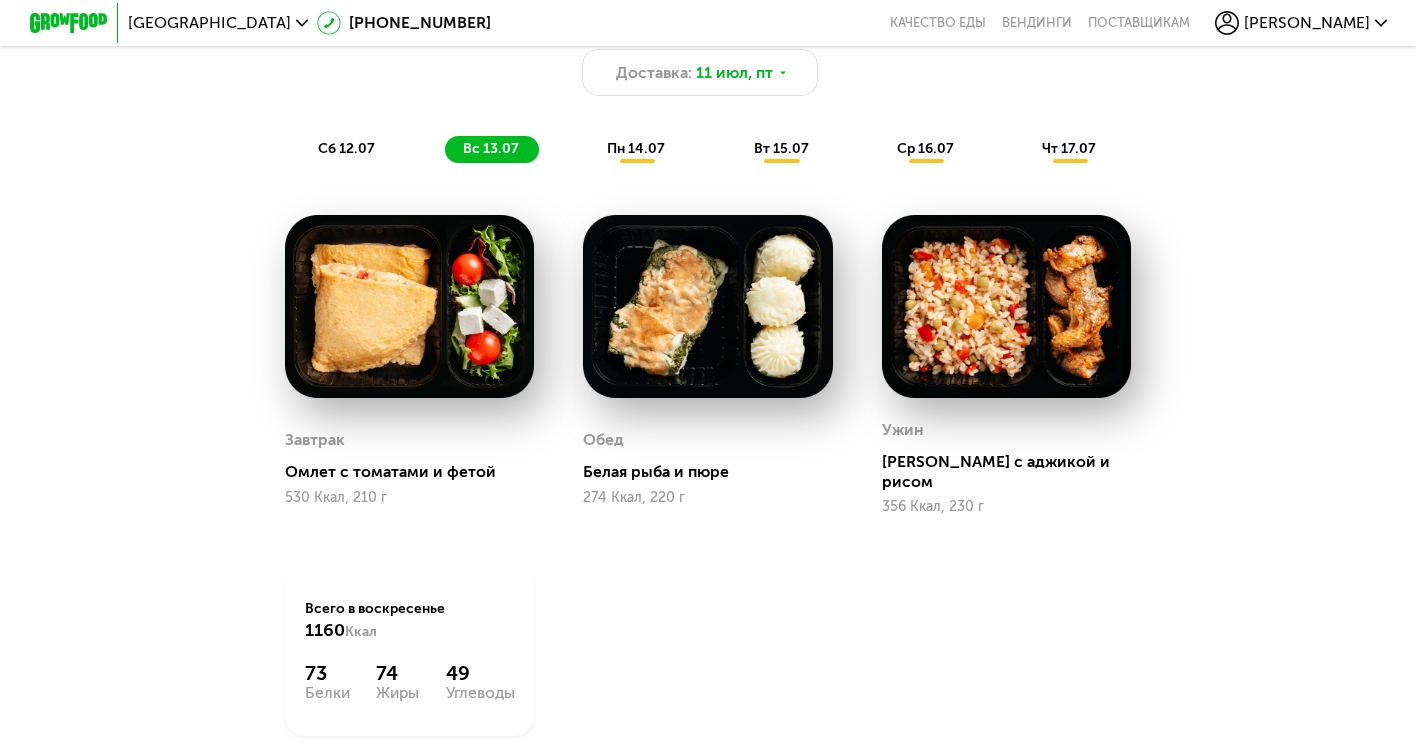 click on "пн 14.07" at bounding box center (636, 148) 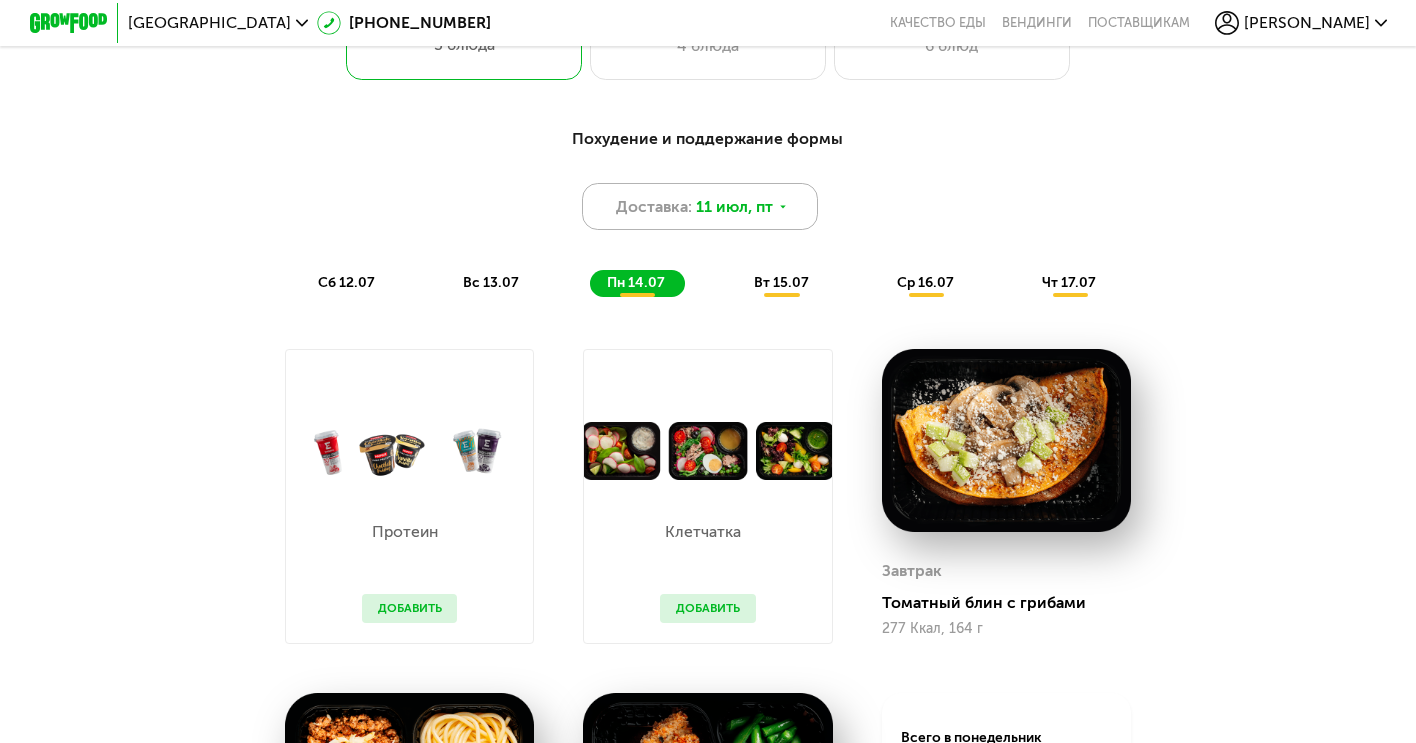 scroll, scrollTop: 971, scrollLeft: 0, axis: vertical 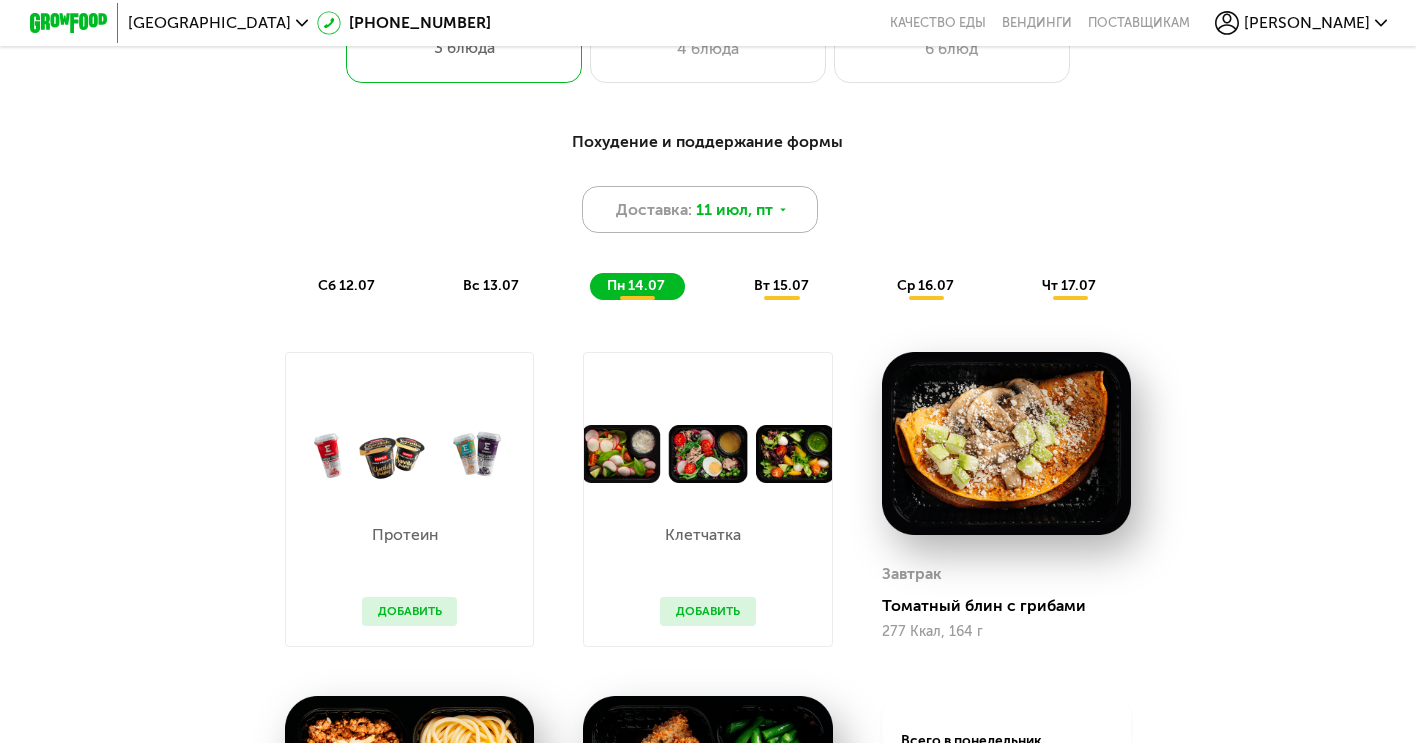 click 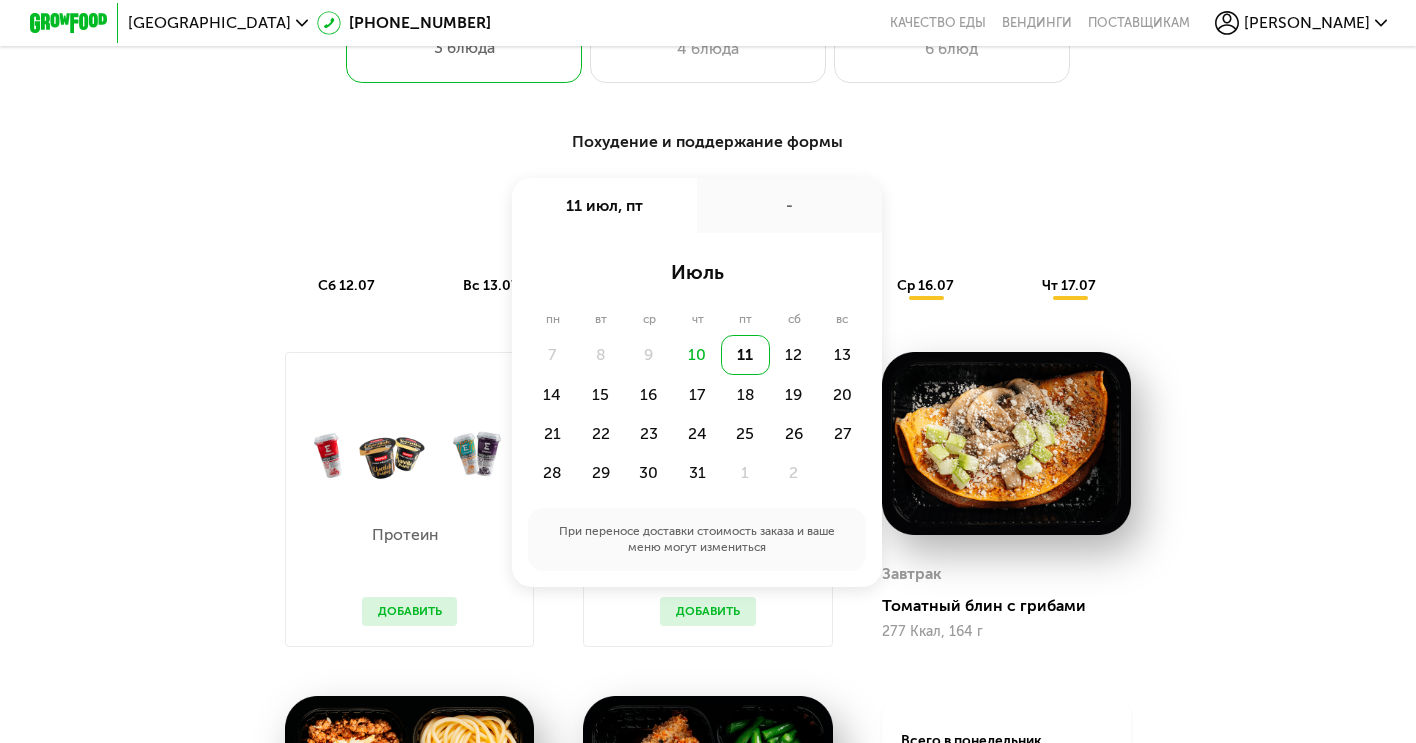 click on "-" at bounding box center [789, 205] 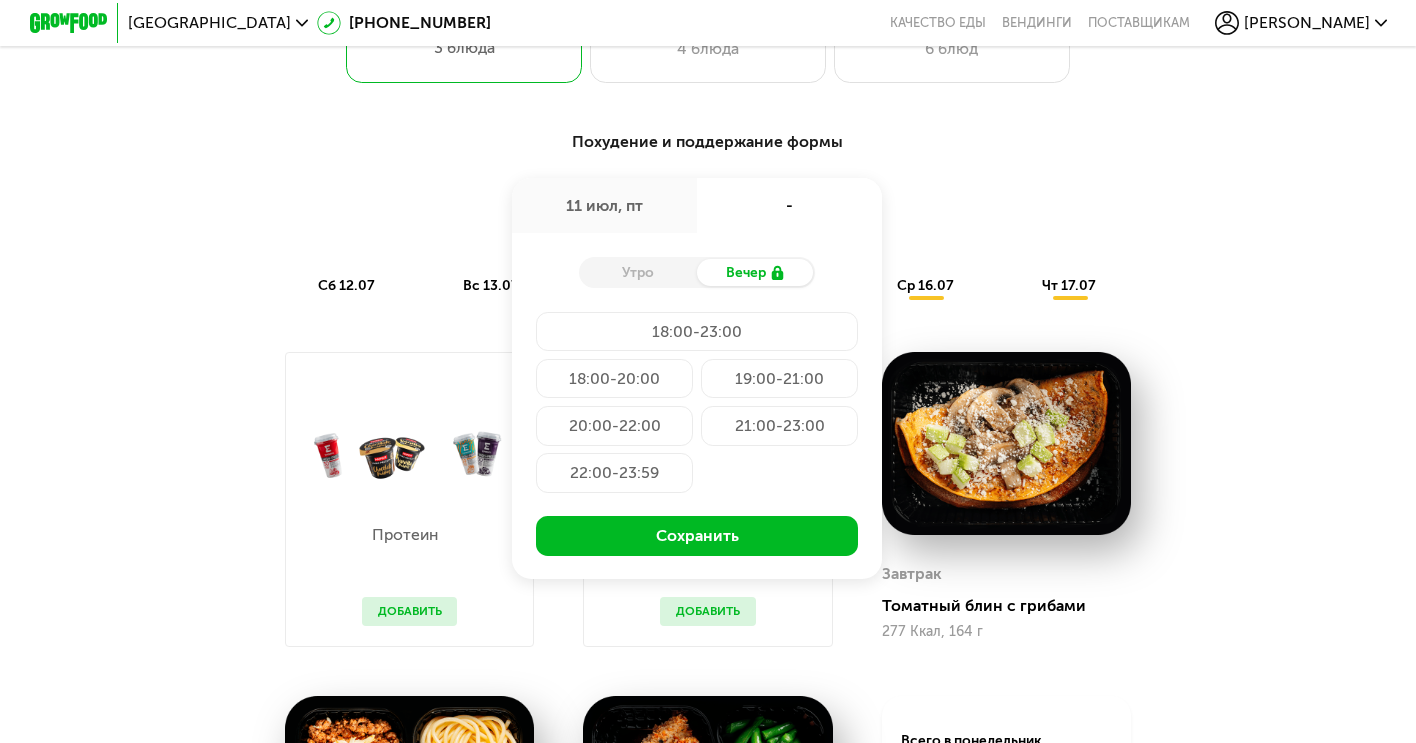 click on "11 июл, пт" at bounding box center (604, 205) 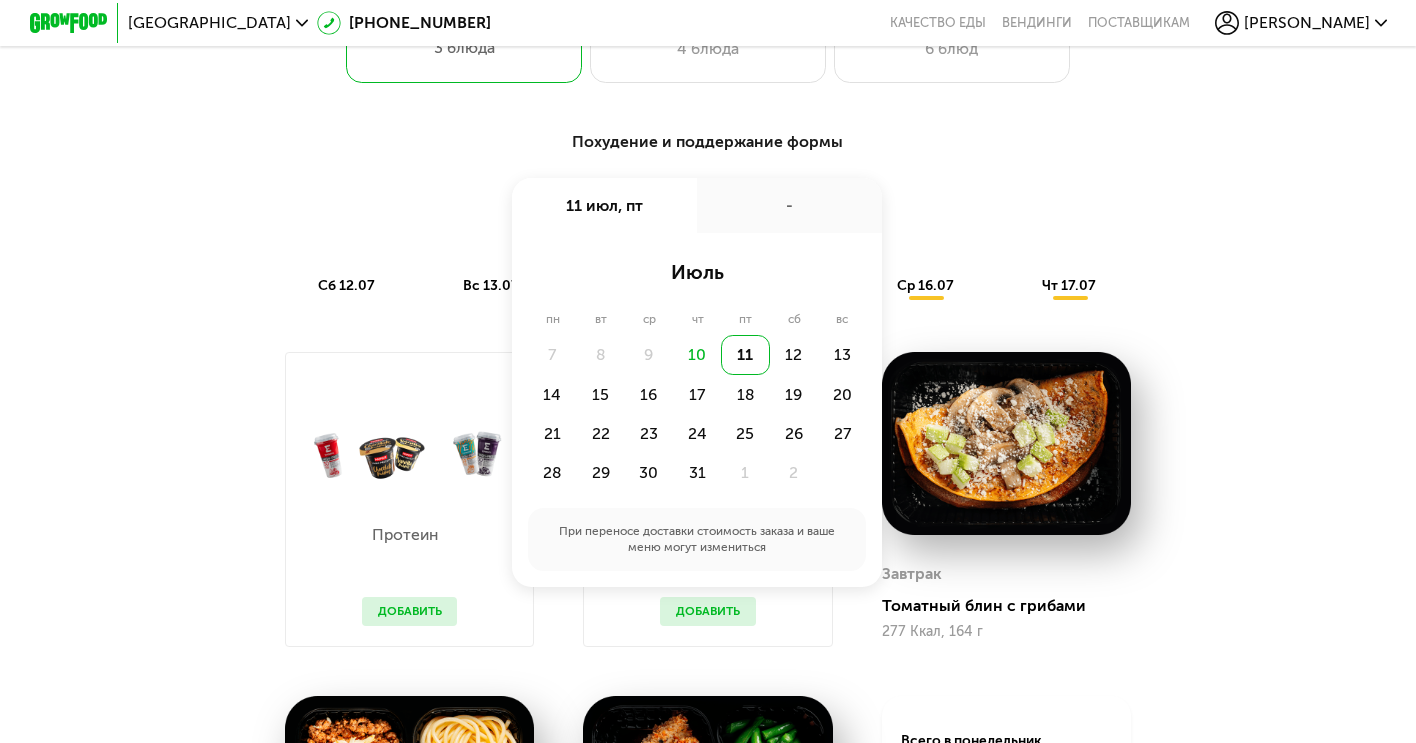 click on "Похудение и поддержание формы Доставка: 11 июл, пт 11 июл, пт - июль пн вт ср чт пт сб вс 7 8 9 10 11 12 13 14 15 16 17 18 19 20 21 22 23 24 25 26 27 28 29 30 31 1 2  При переносе доставки стоимость заказа и ваше меню могут измениться  сб 12.07 вс 13.07 пн 14.07 вт 15.07 ср 16.07 чт 17.07" at bounding box center [708, 215] 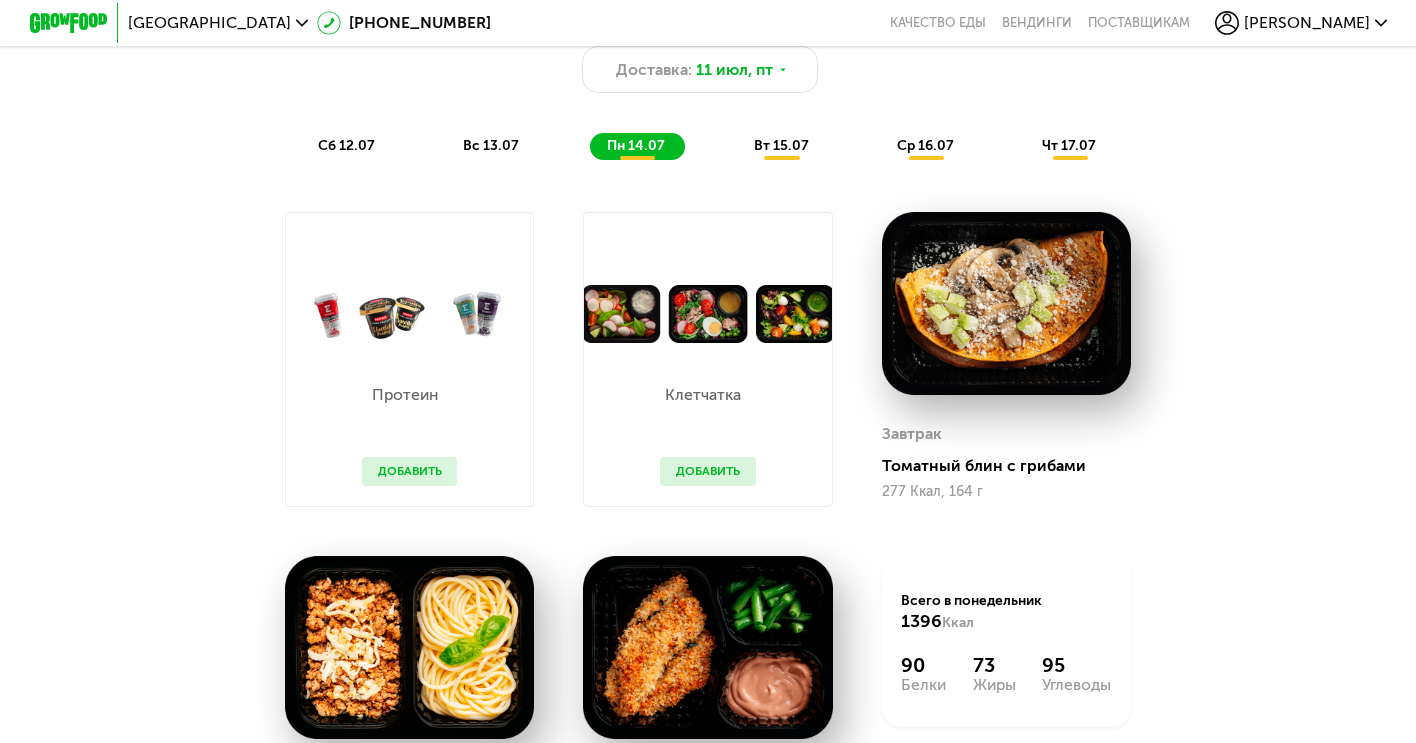 scroll, scrollTop: 1072, scrollLeft: 0, axis: vertical 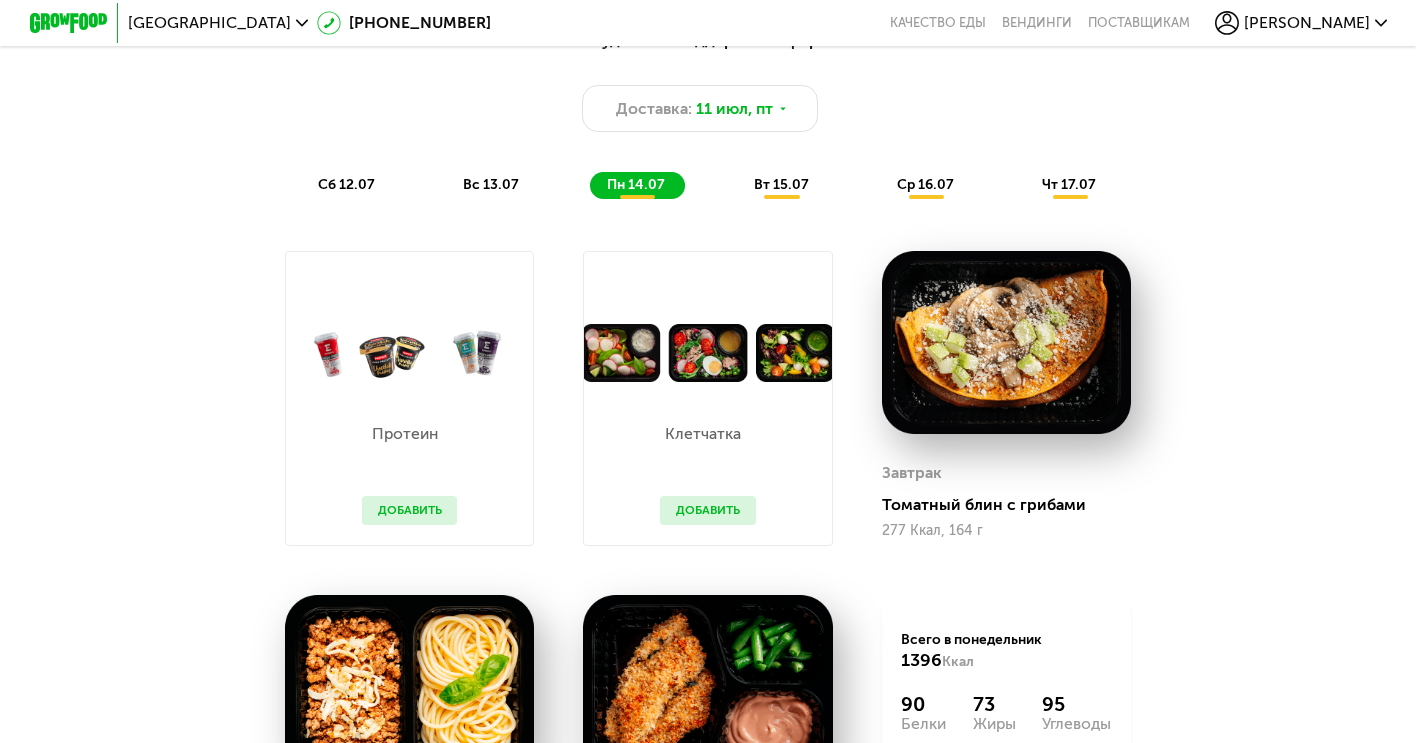 click on "сб 12.07" at bounding box center [346, 184] 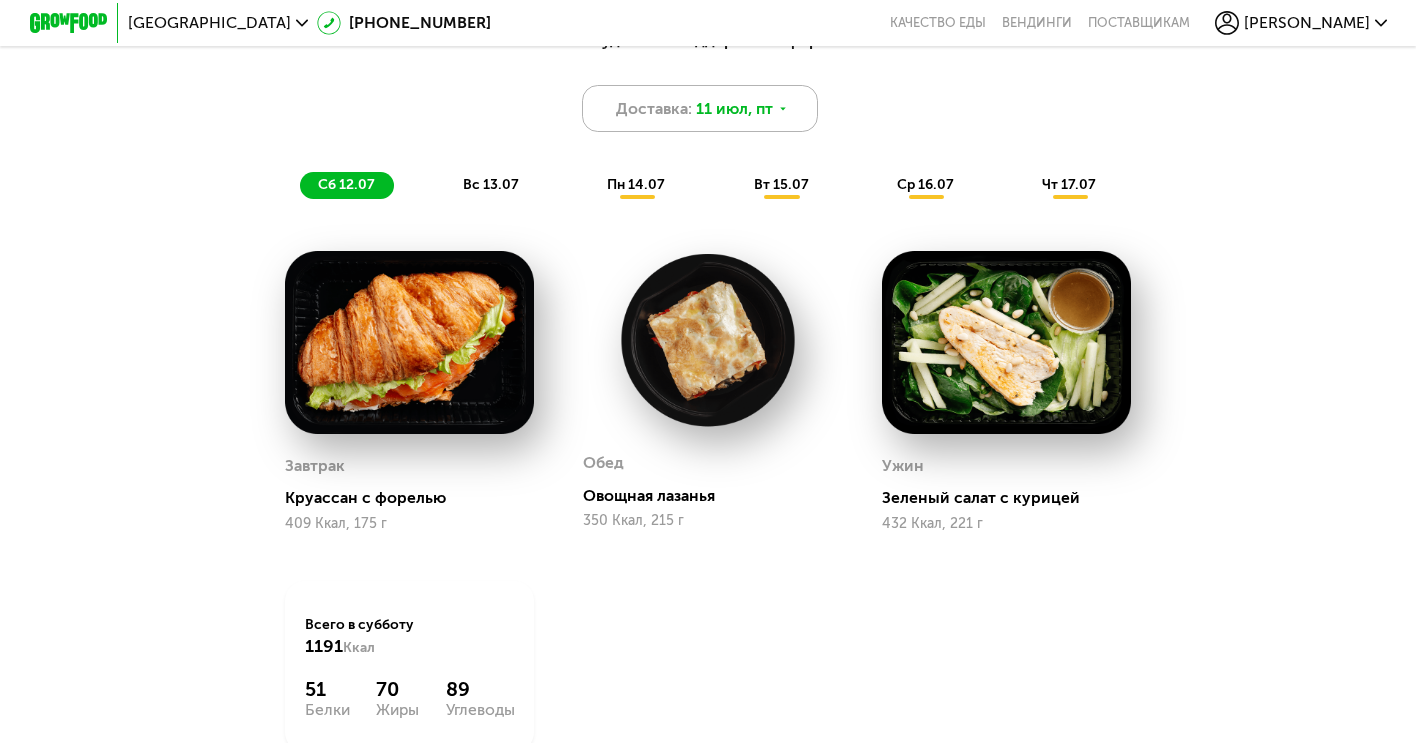 click on "11 июл, пт" at bounding box center (734, 109) 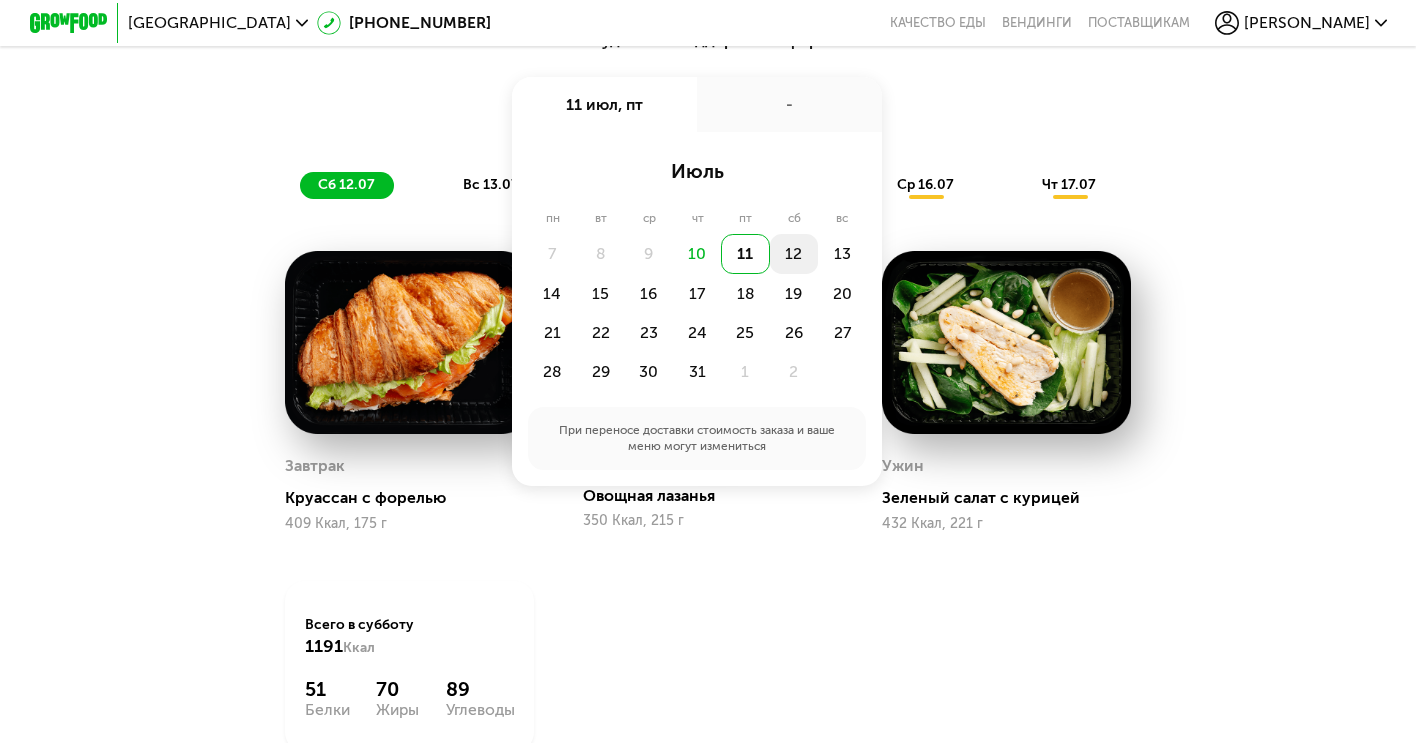 click on "12" 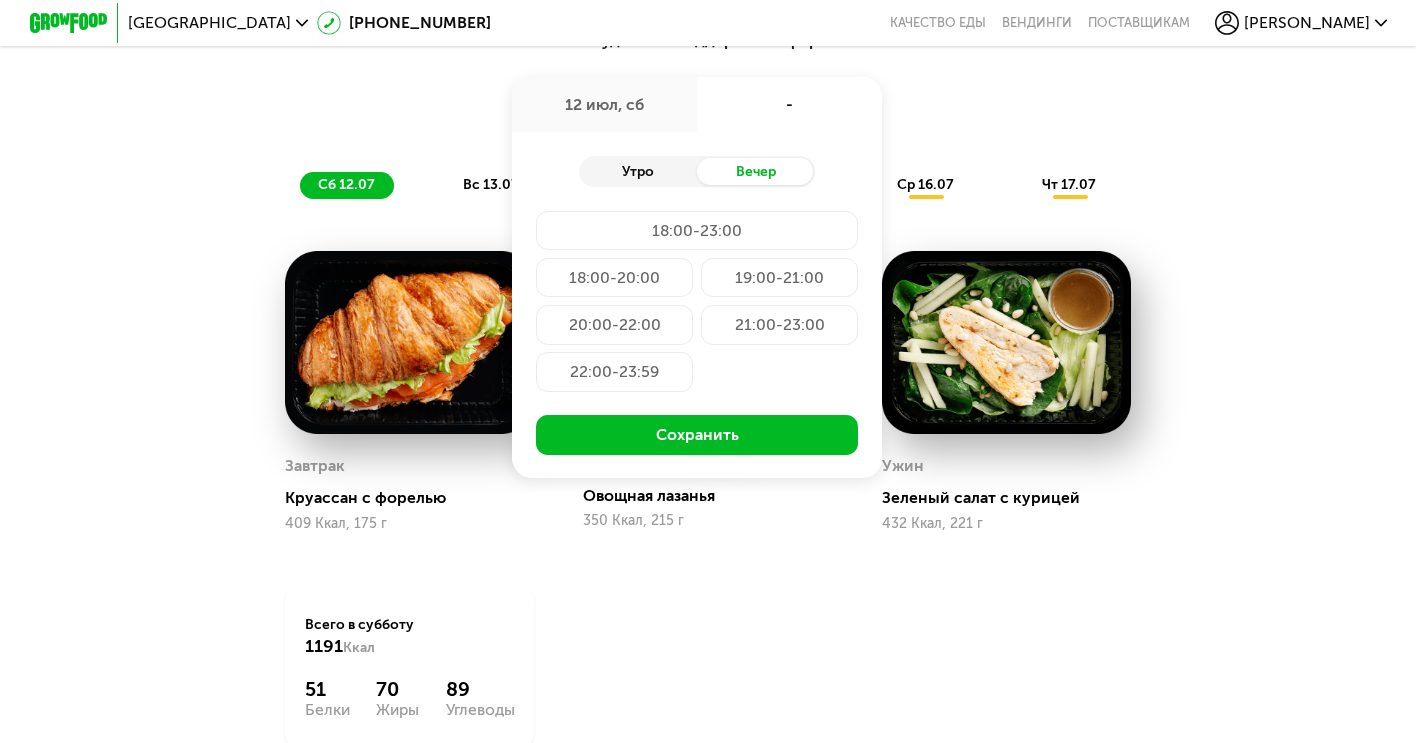 click on "Утро" at bounding box center [638, 172] 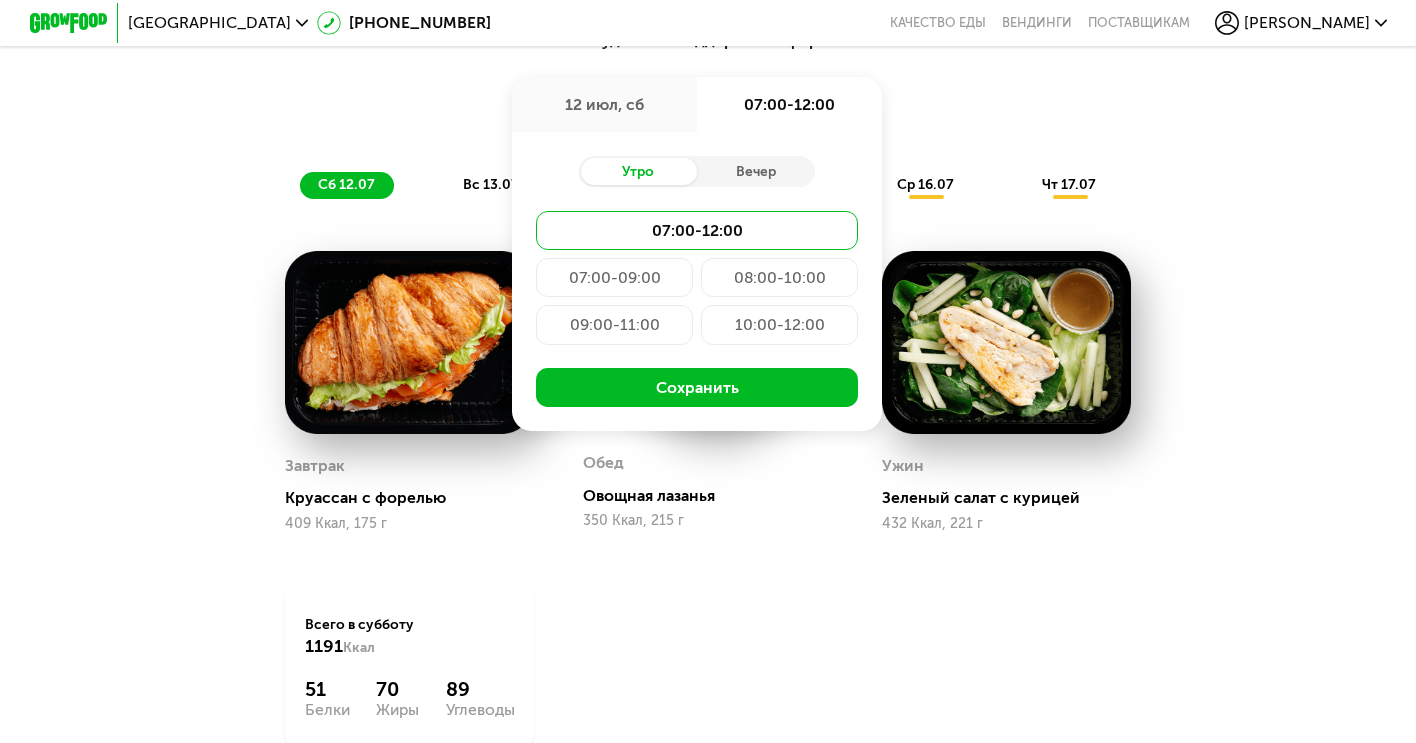 click on "Доставка: 12 июл, сб 12 июл, сб 07:00-12:00  Утро  Вечер 07:00-12:00 07:00-09:00 08:00-10:00 09:00-11:00 10:00-12:00 Сохранить" at bounding box center (708, 108) 